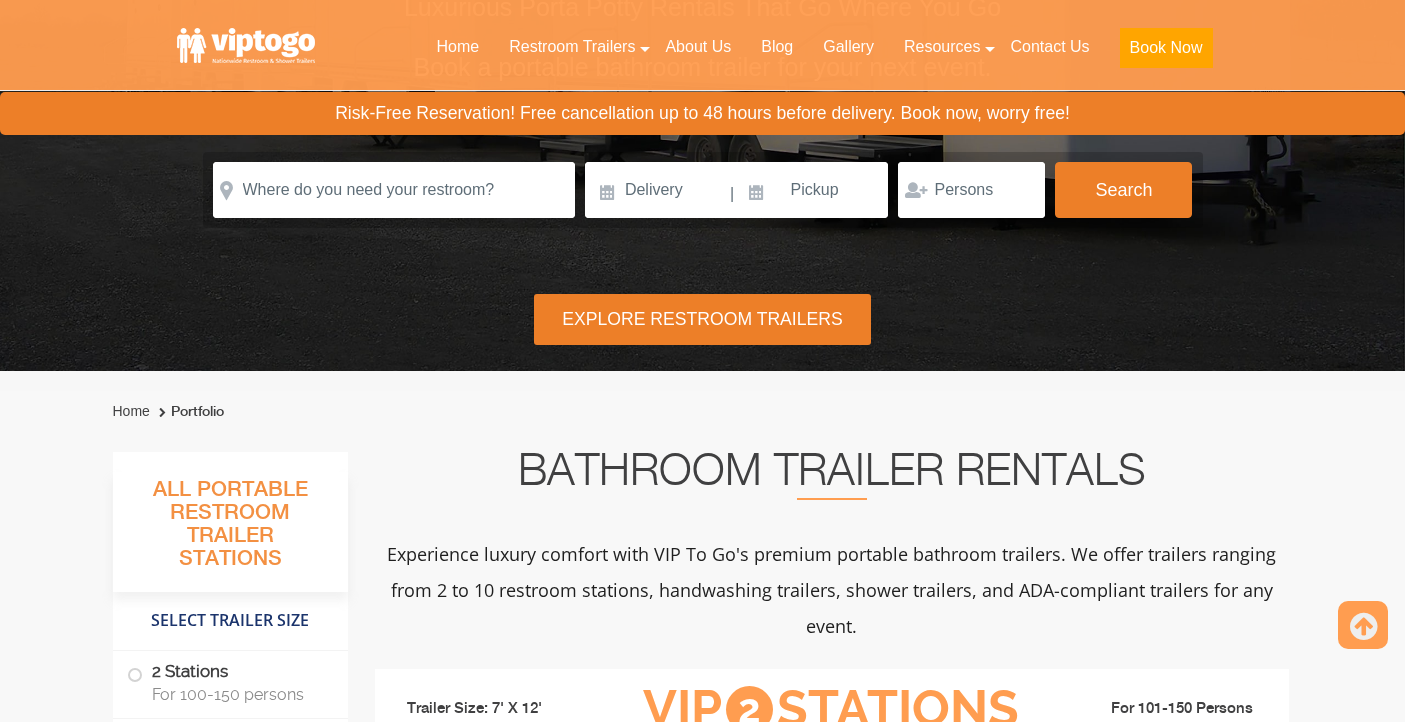 scroll, scrollTop: 450, scrollLeft: 0, axis: vertical 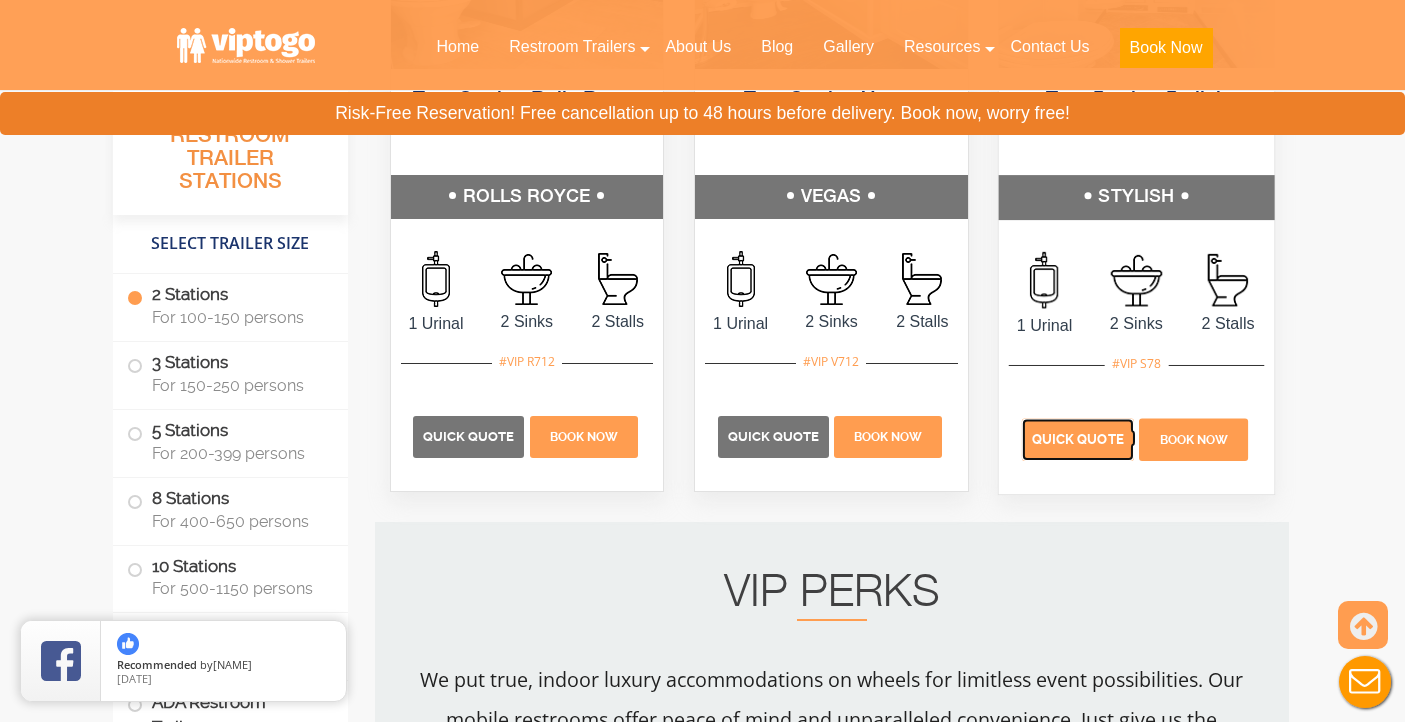 click on "Quick Quote" at bounding box center (1078, 439) 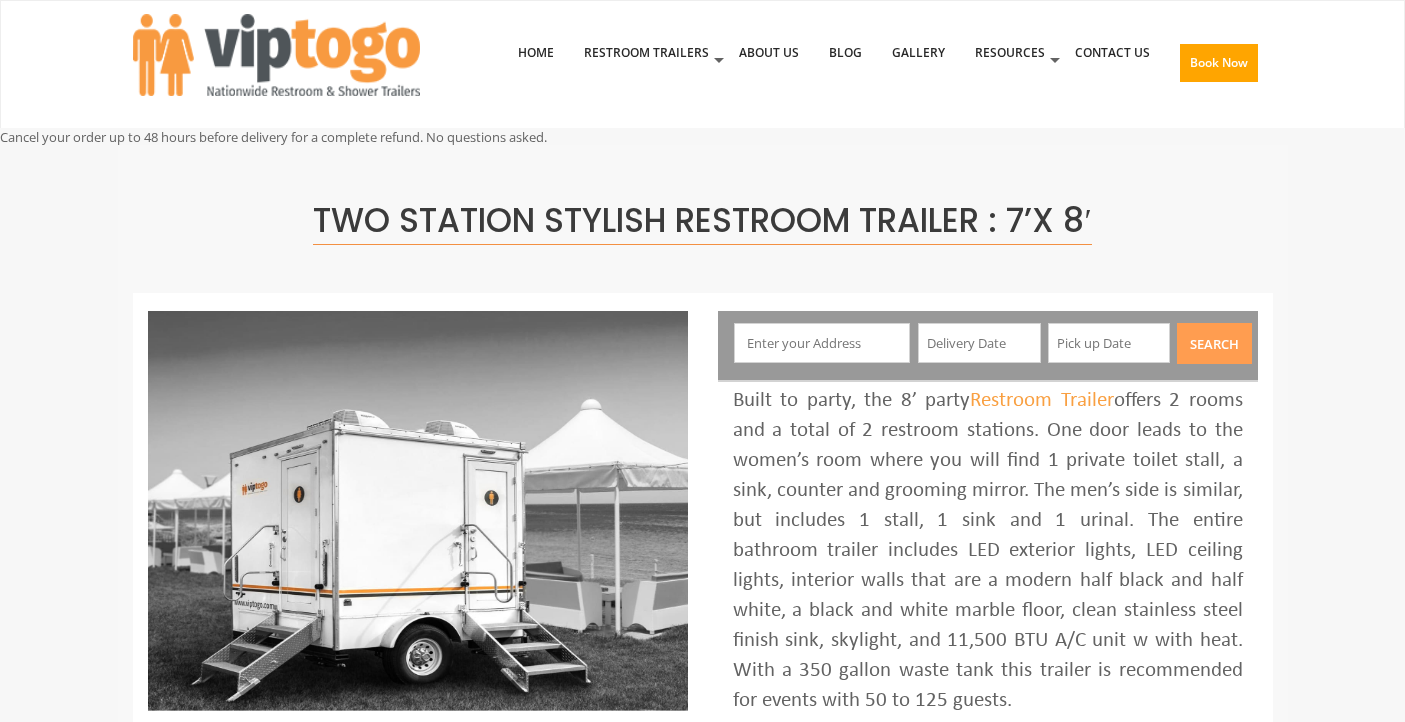 scroll, scrollTop: 0, scrollLeft: 0, axis: both 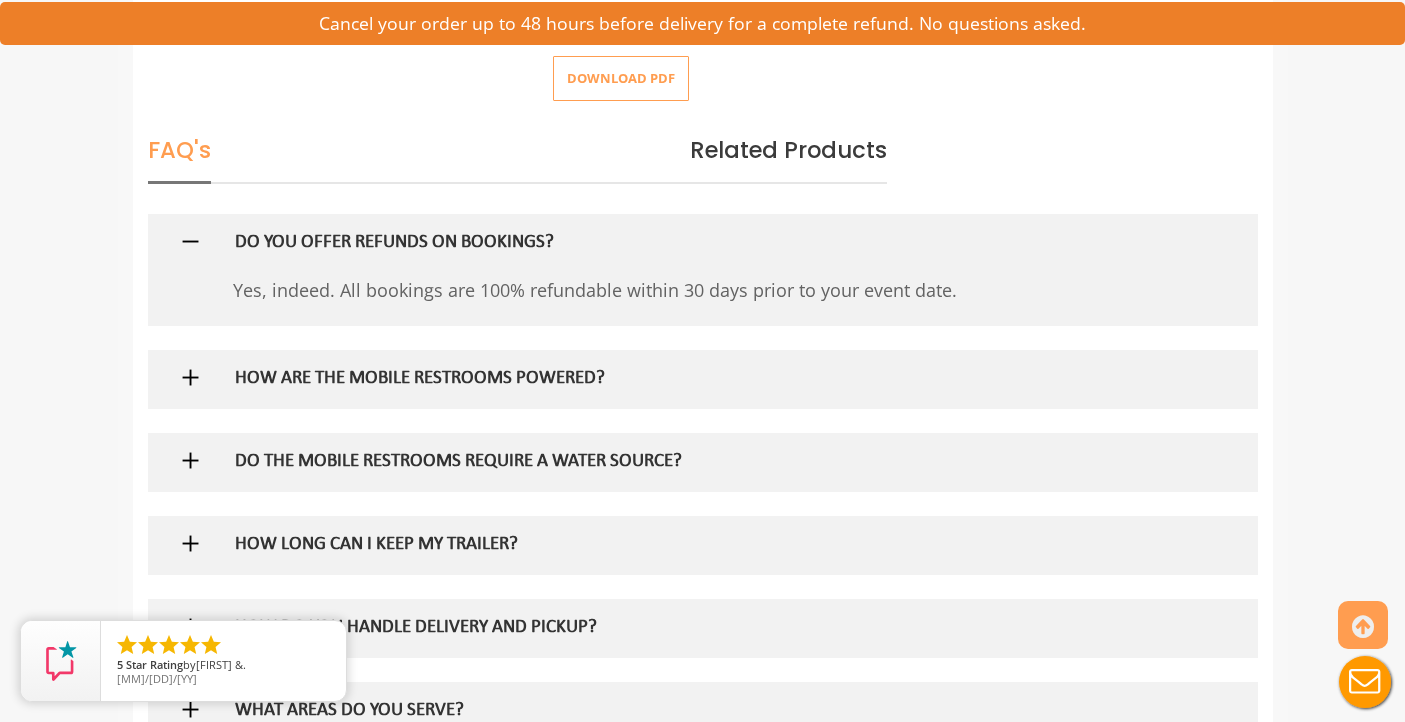 click on "HOW ARE THE MOBILE RESTROOMS POWERED?" at bounding box center [670, 379] 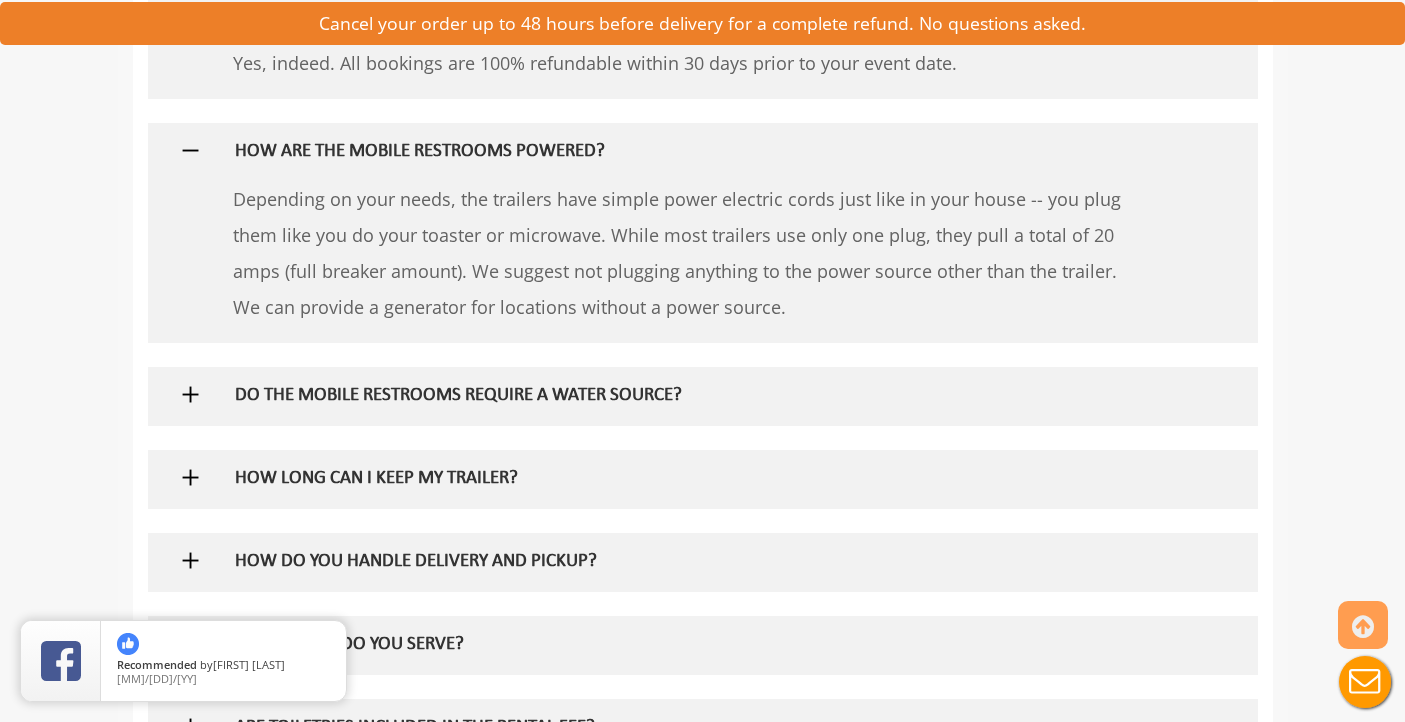 scroll, scrollTop: 1508, scrollLeft: 0, axis: vertical 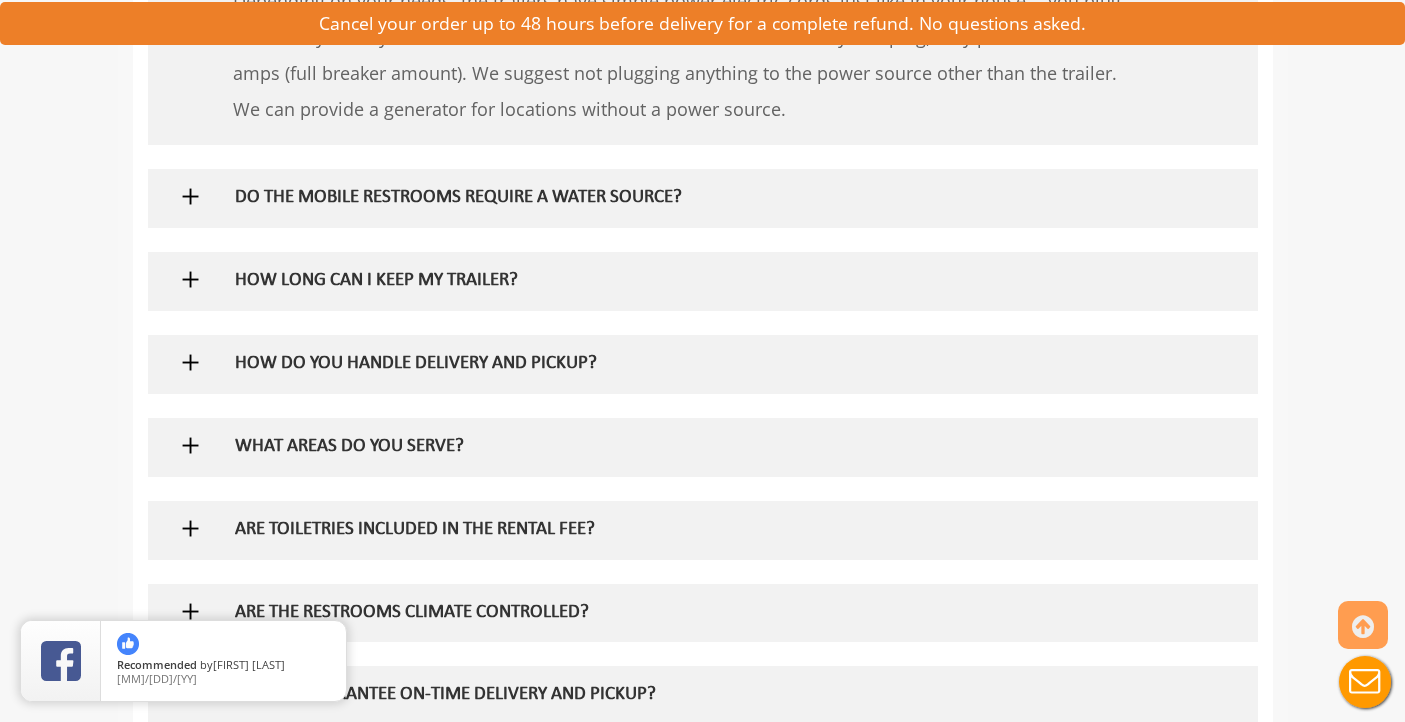 click on "DO THE MOBILE RESTROOMS REQUIRE A WATER SOURCE?" at bounding box center [670, 198] 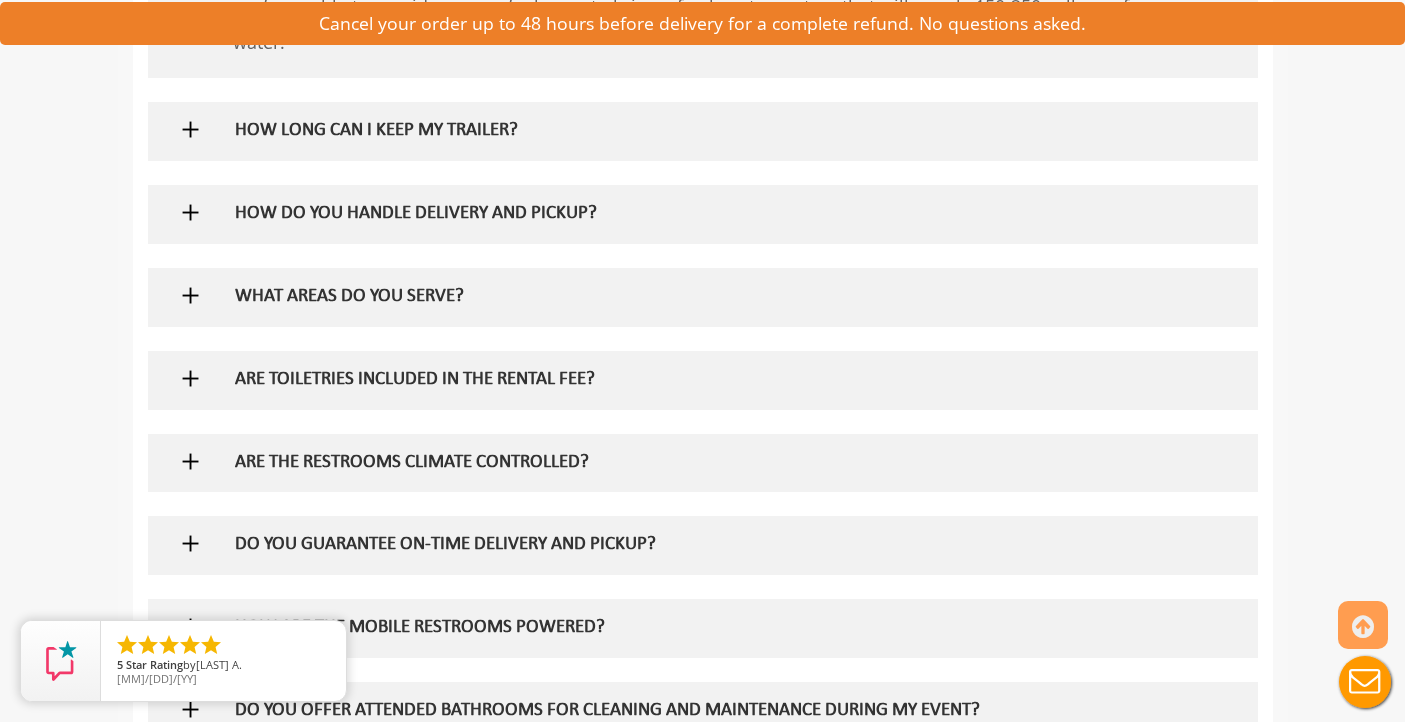 scroll, scrollTop: 1819, scrollLeft: 0, axis: vertical 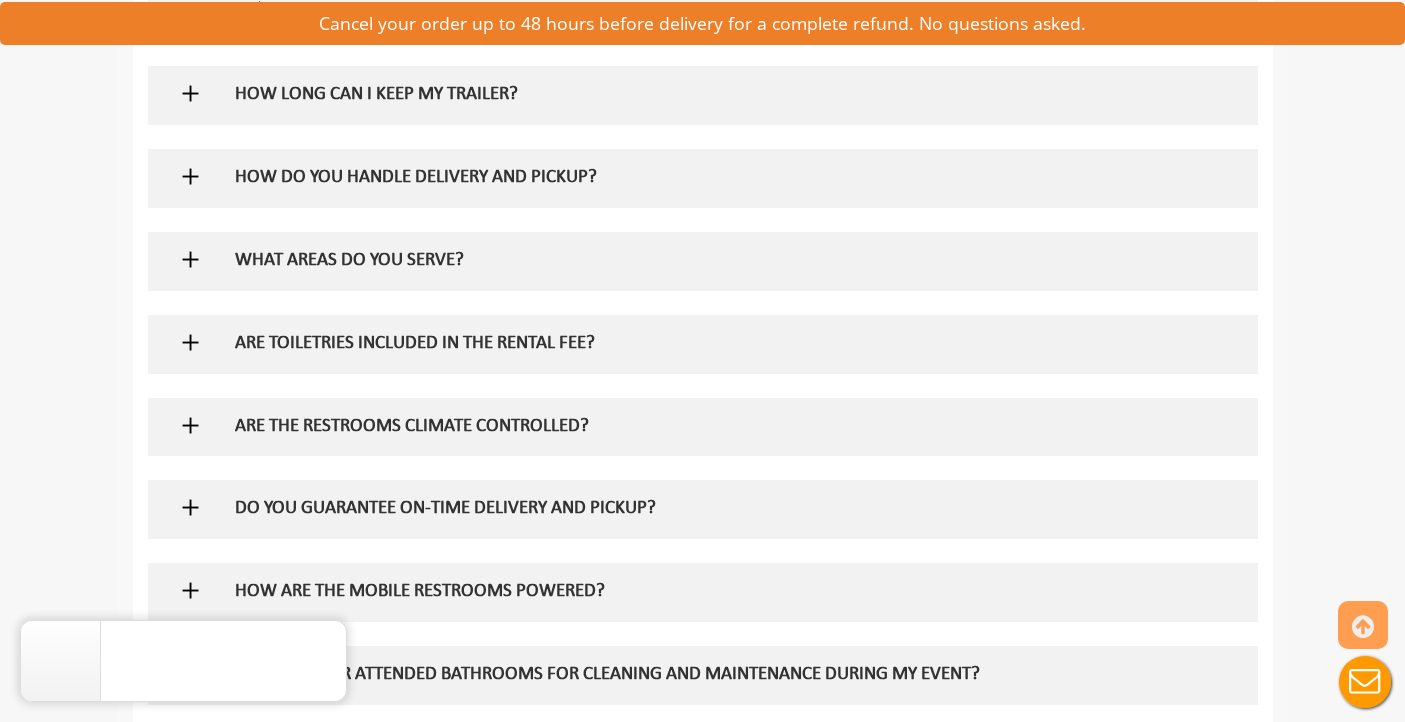 click on "WHAT AREAS DO YOU SERVE?" at bounding box center [670, 261] 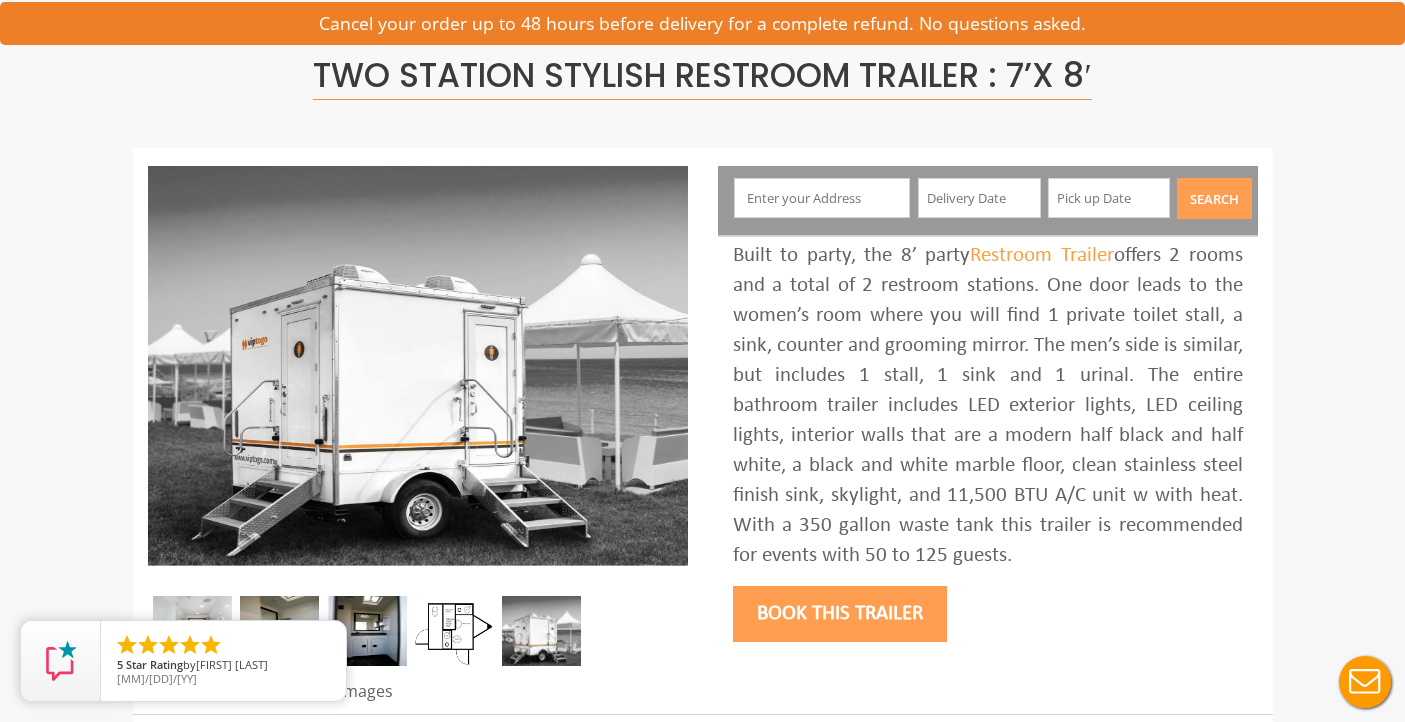 scroll, scrollTop: 134, scrollLeft: 0, axis: vertical 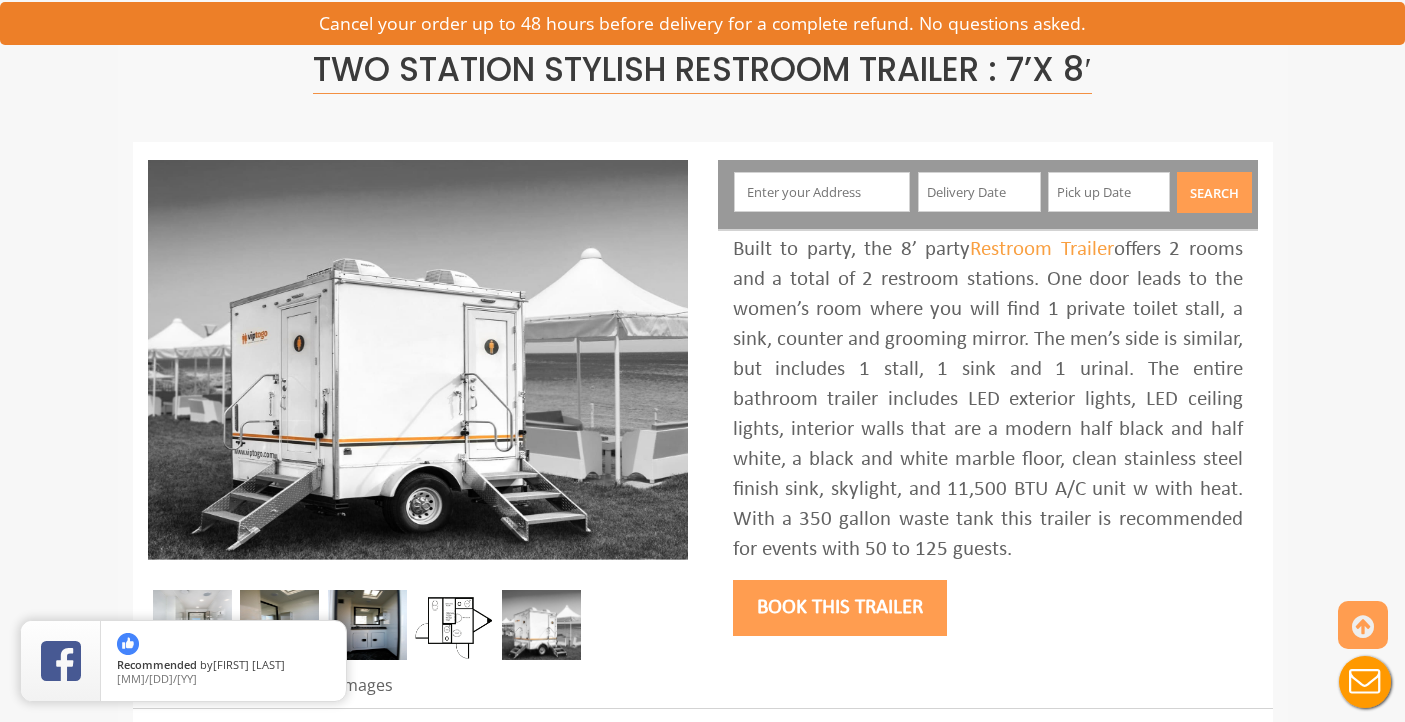 click at bounding box center (822, 192) 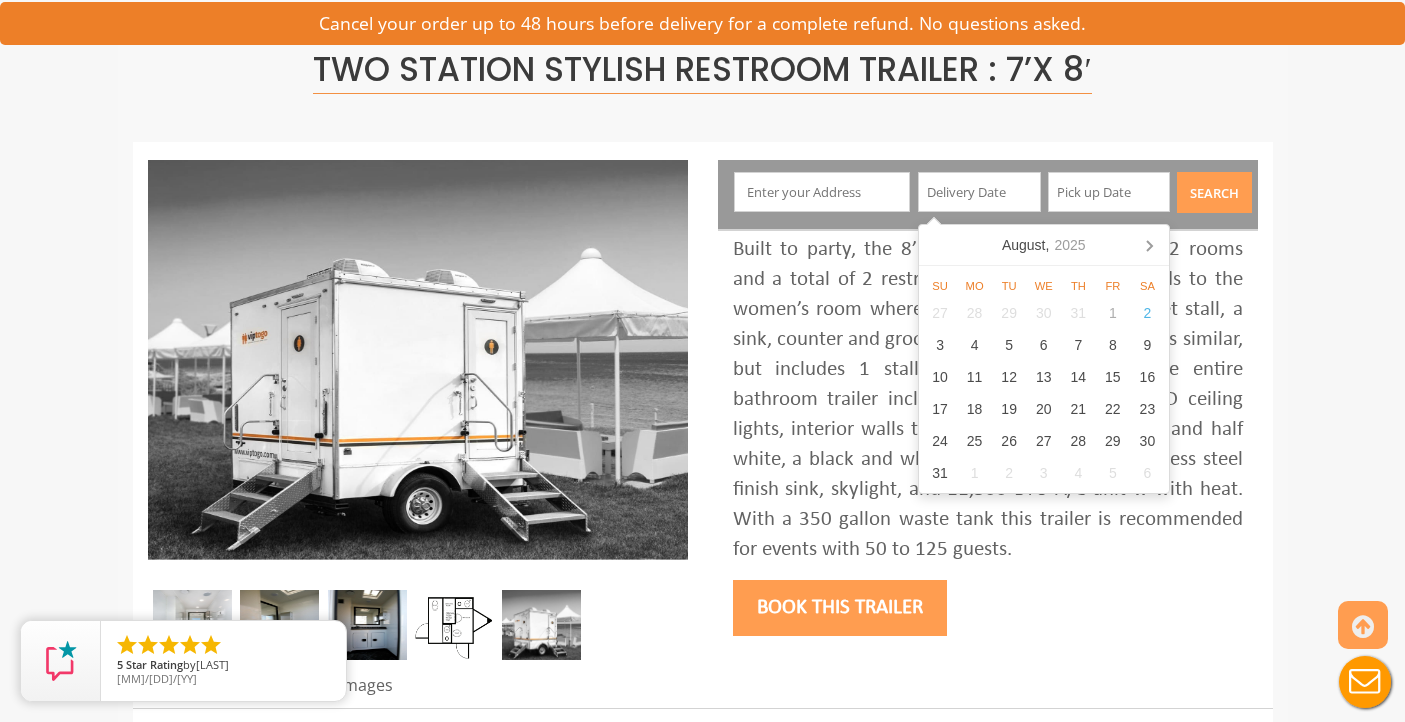 click at bounding box center [979, 192] 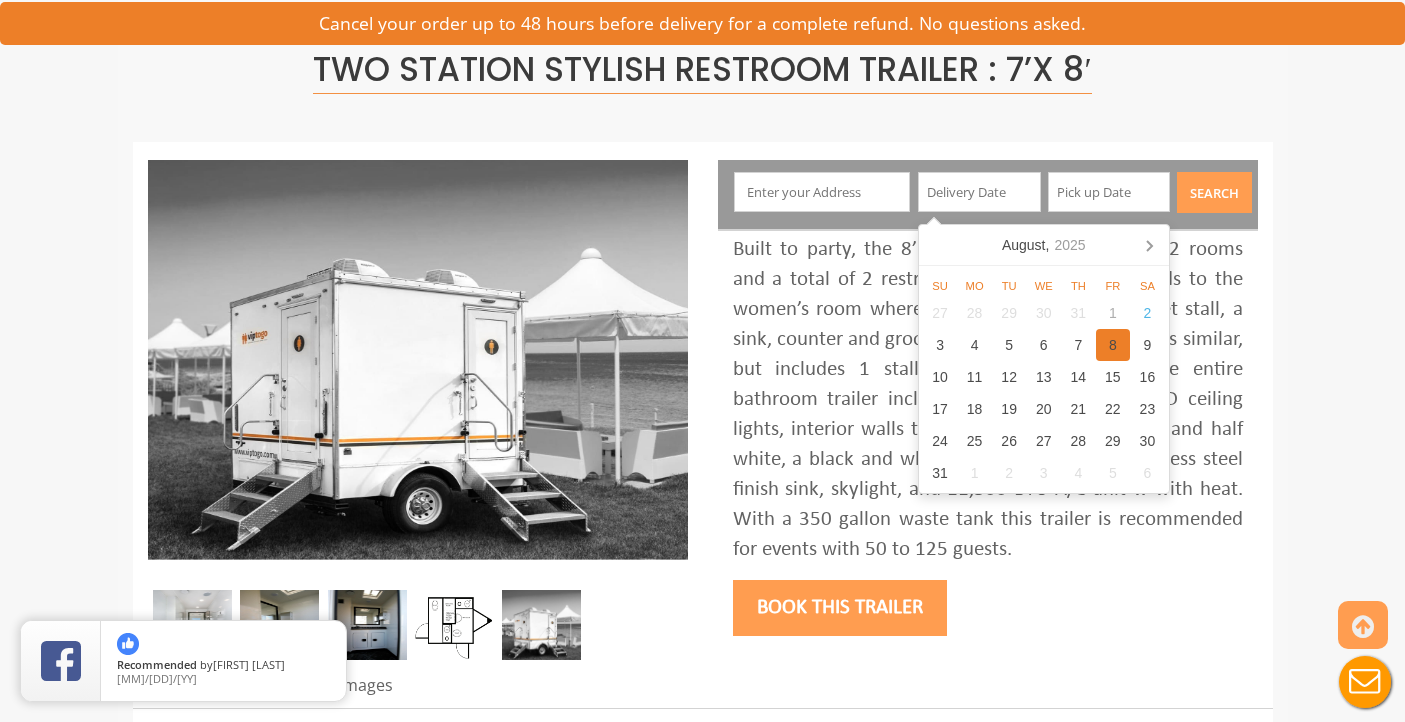 click on "8" at bounding box center (1113, 345) 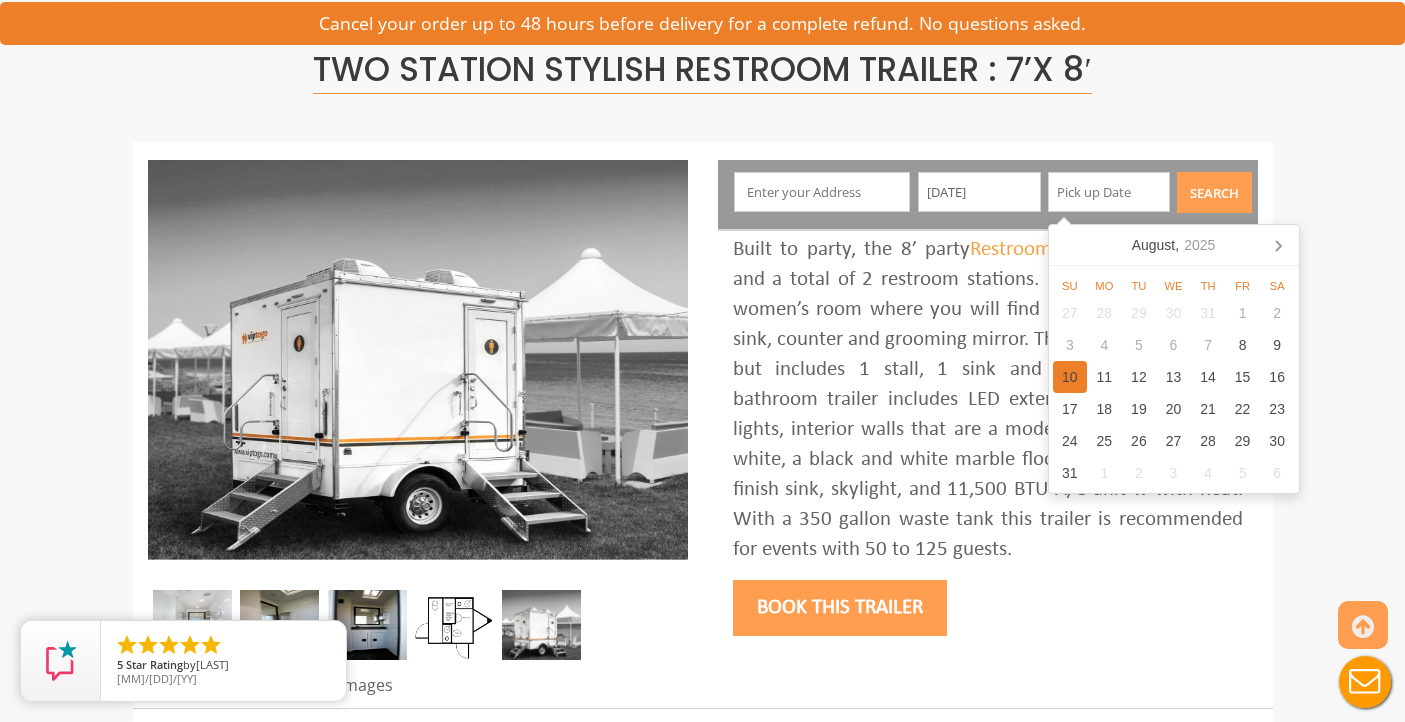 click on "10" at bounding box center [1070, 377] 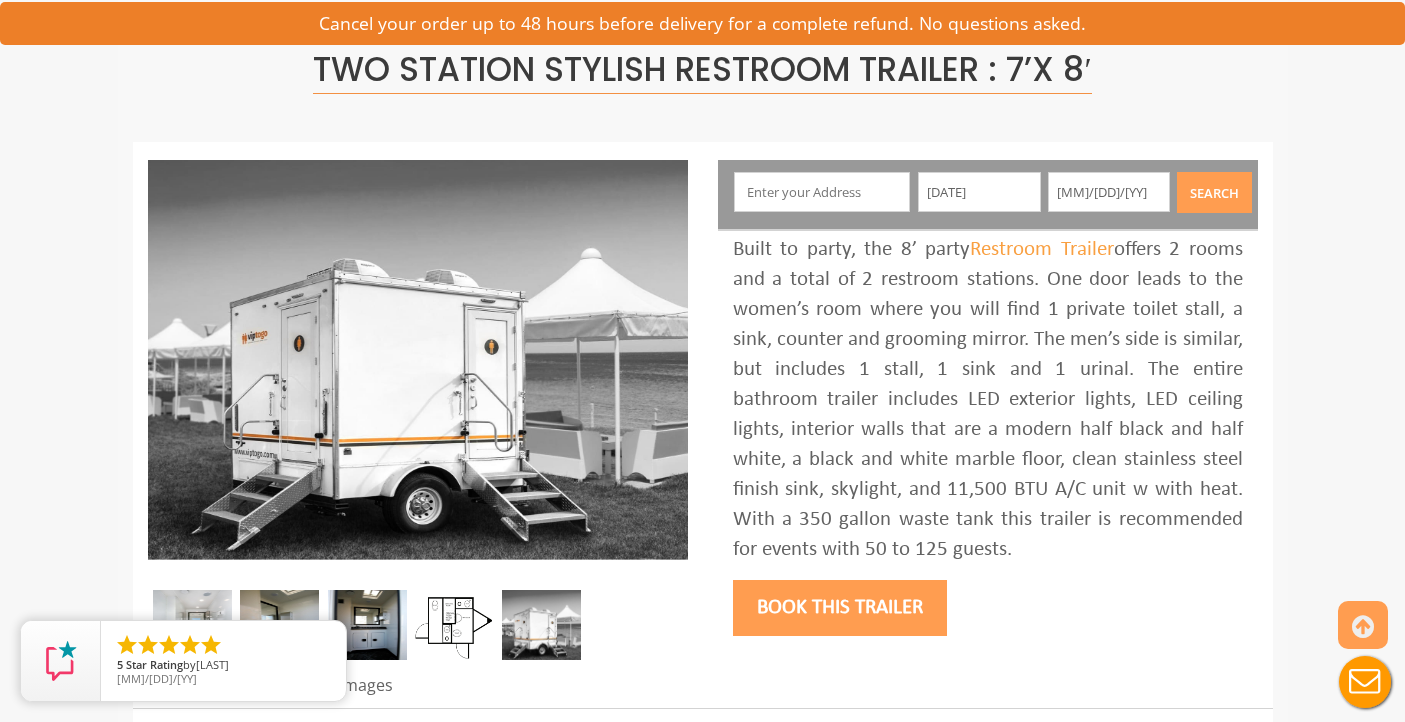 click at bounding box center (822, 192) 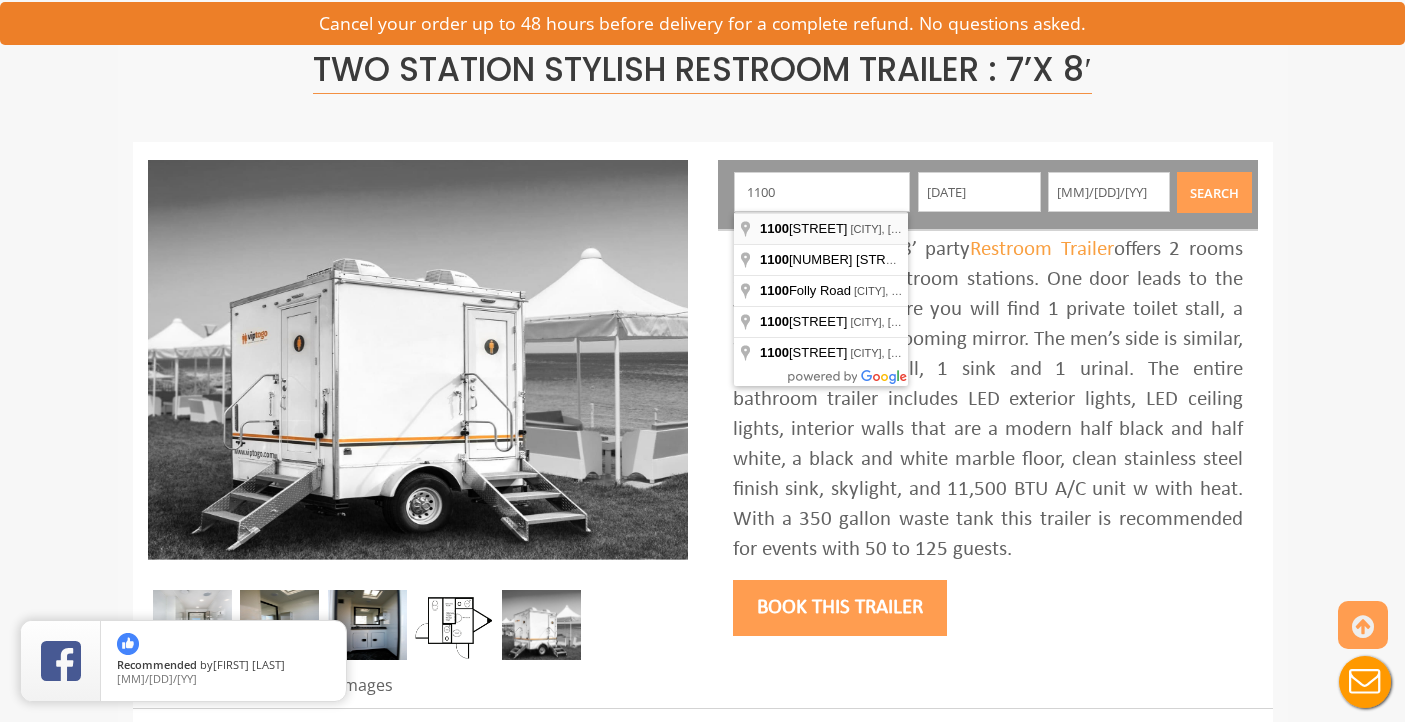 type on "1100 Wescott Drive, Flemington, NJ, USA" 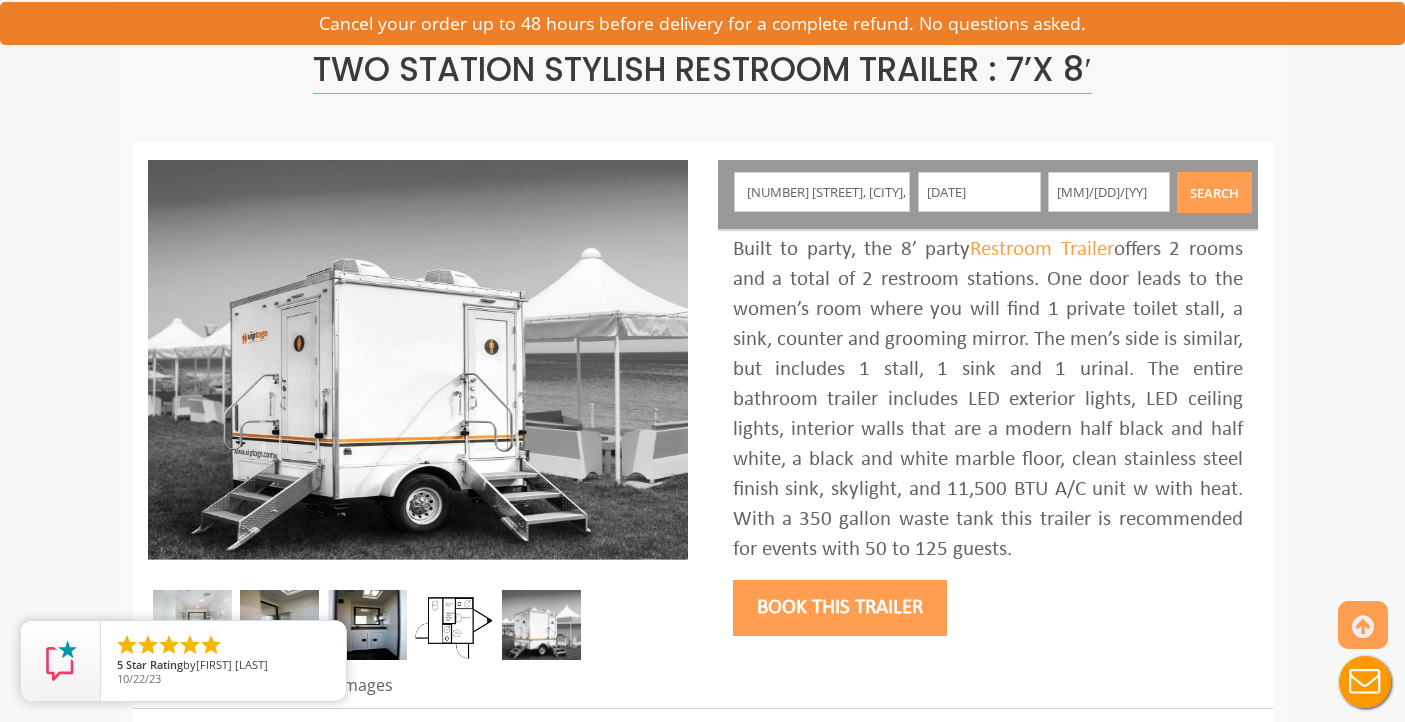 click on "Search" at bounding box center [1214, 192] 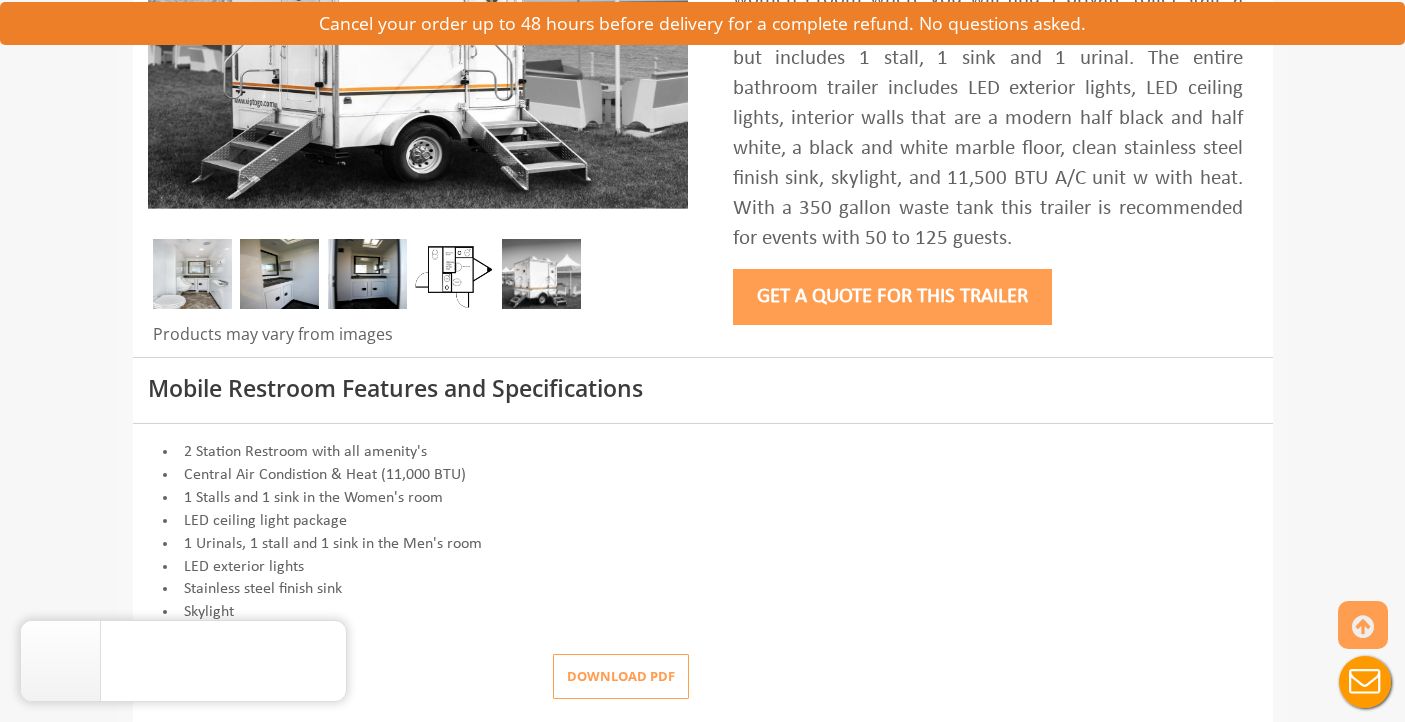 scroll, scrollTop: 169, scrollLeft: 0, axis: vertical 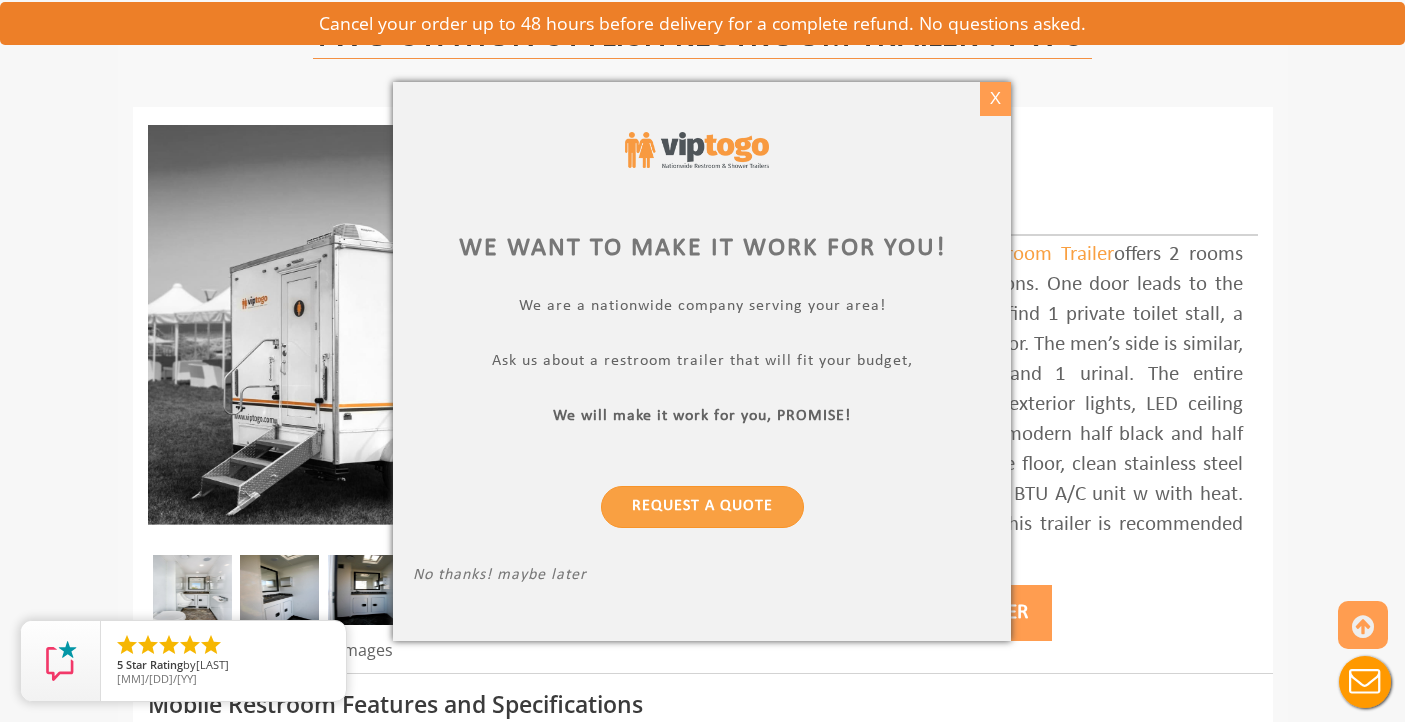 click on "X" at bounding box center [995, 99] 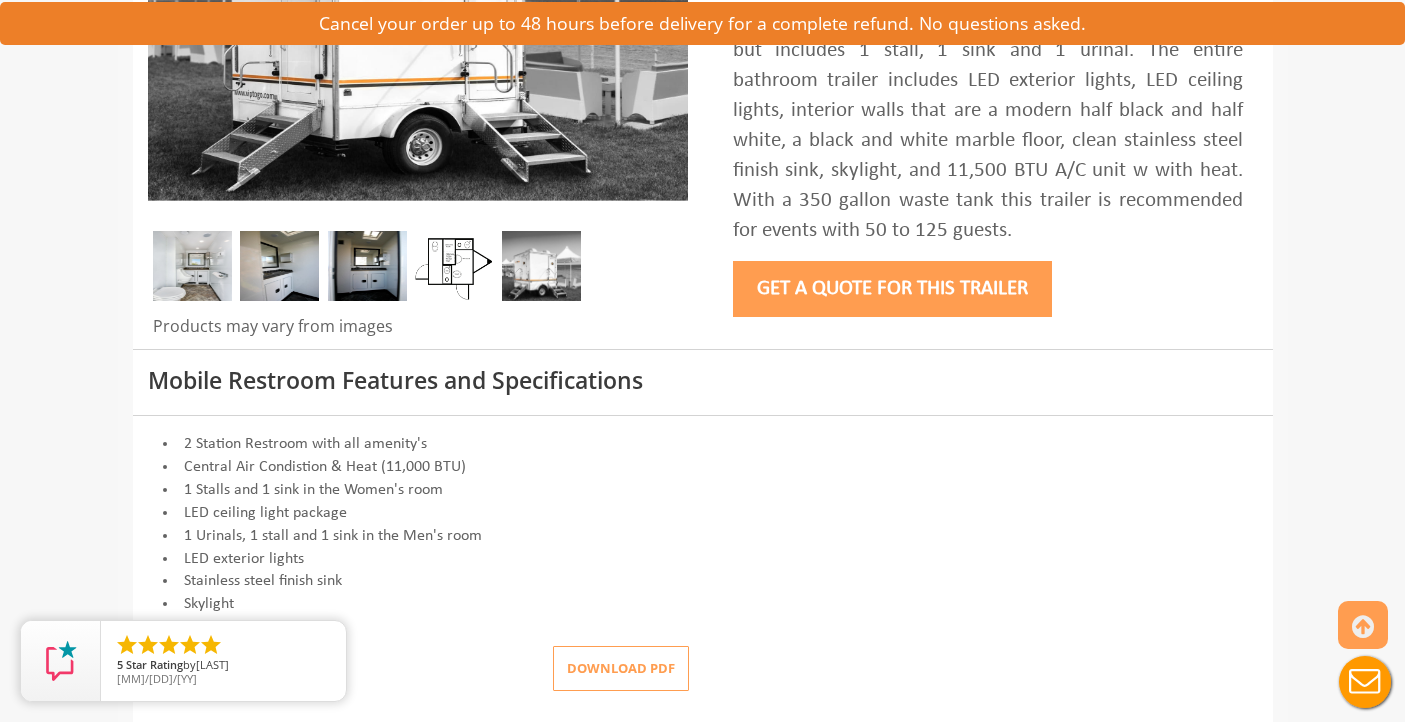 scroll, scrollTop: 502, scrollLeft: 0, axis: vertical 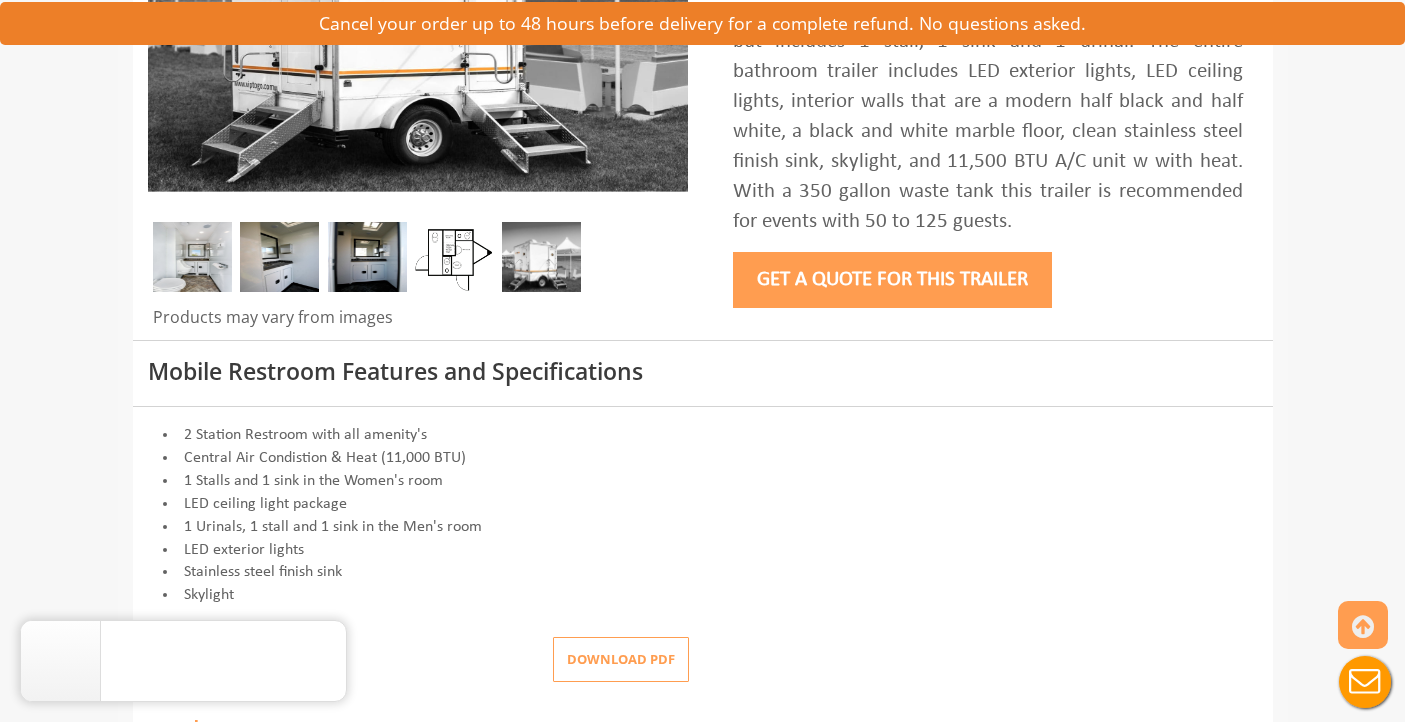 click on "Get a Quote for this Trailer" at bounding box center [892, 280] 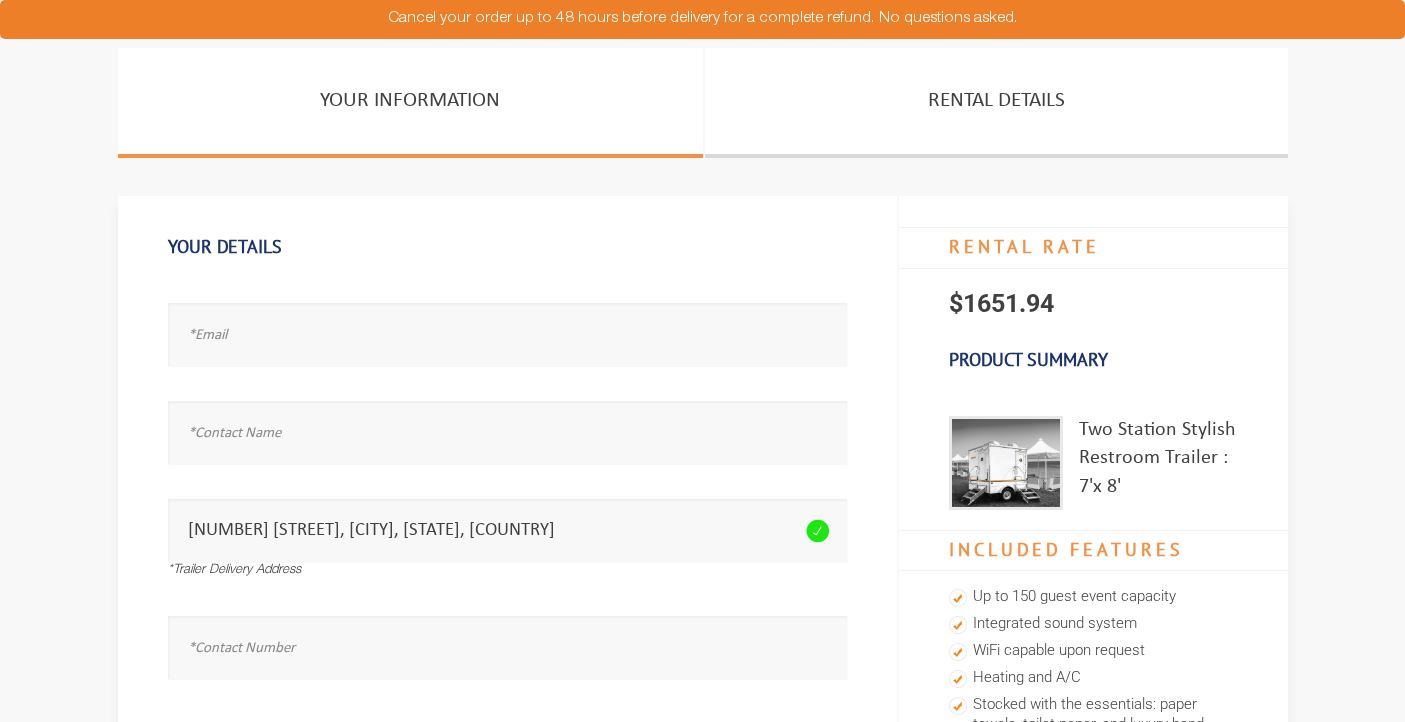 scroll, scrollTop: 0, scrollLeft: 0, axis: both 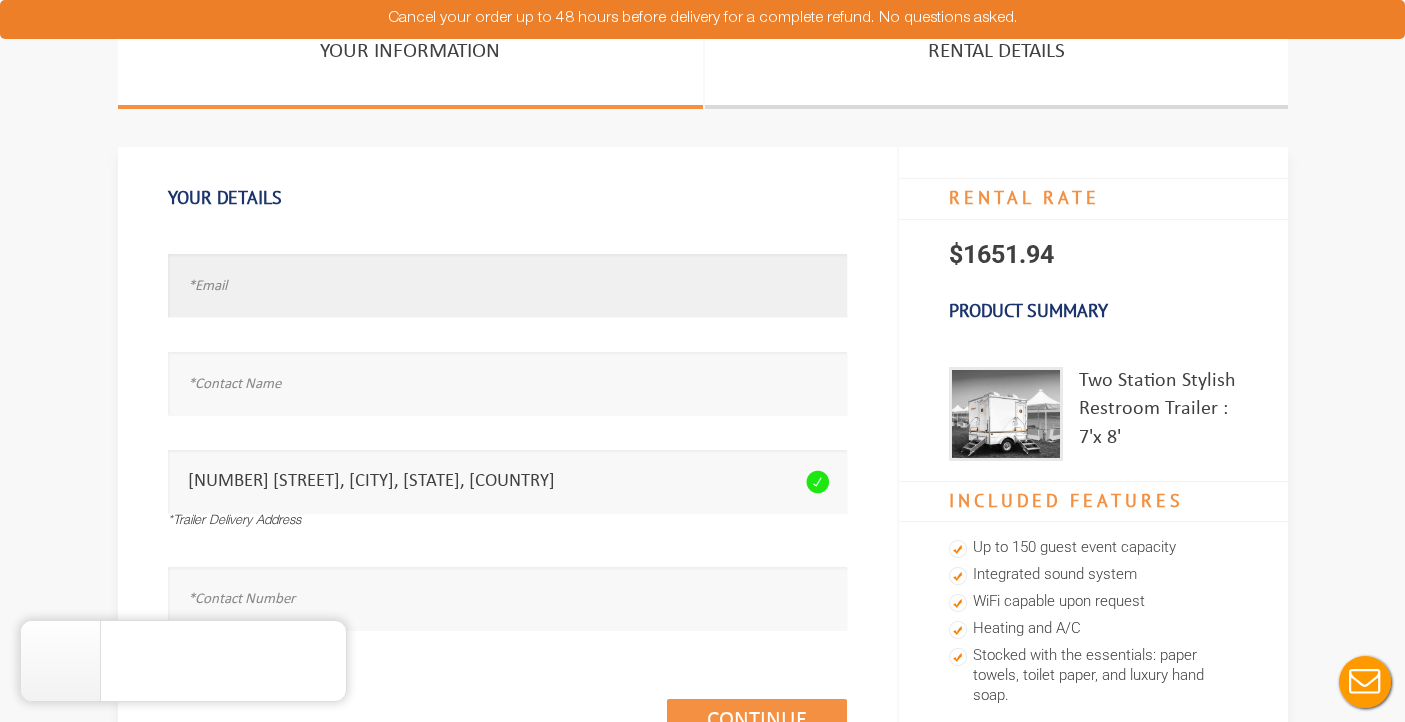 click at bounding box center (507, 285) 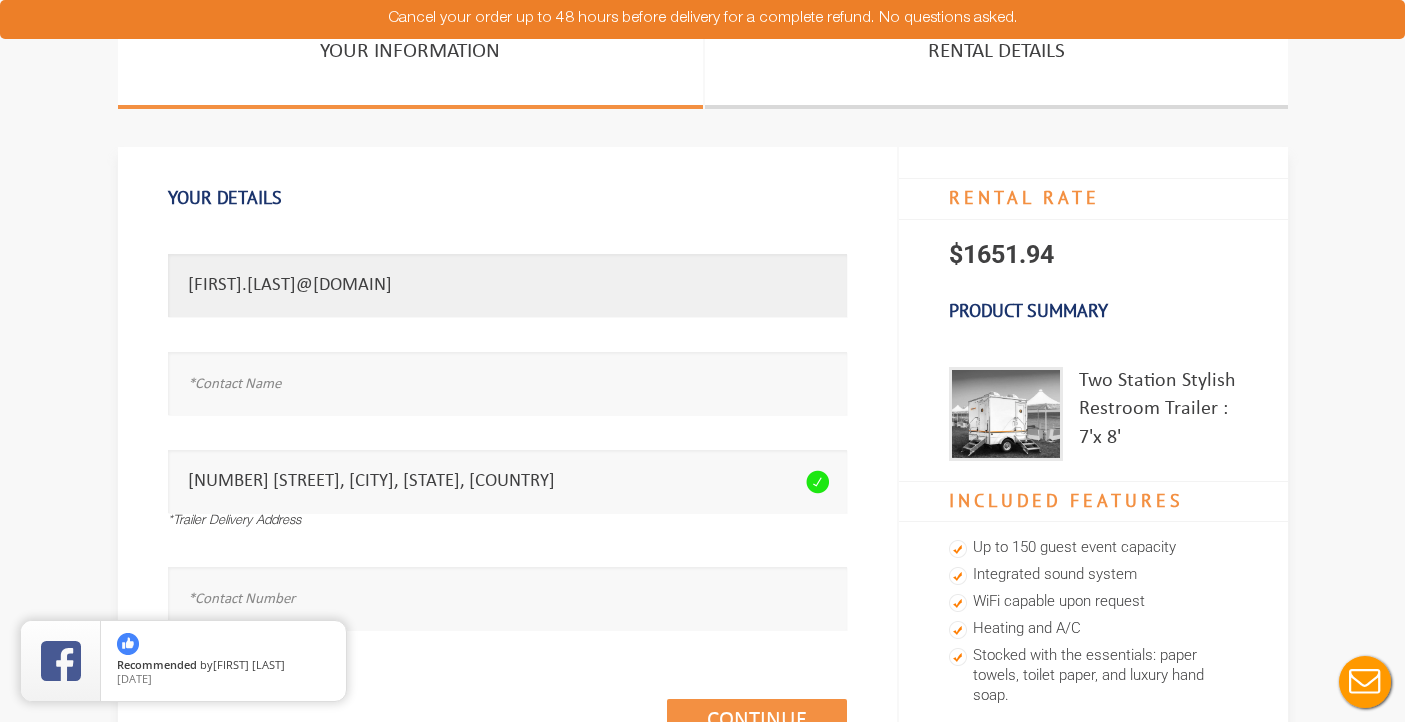 type on "[FIRST].[LAST]@[DOMAIN]" 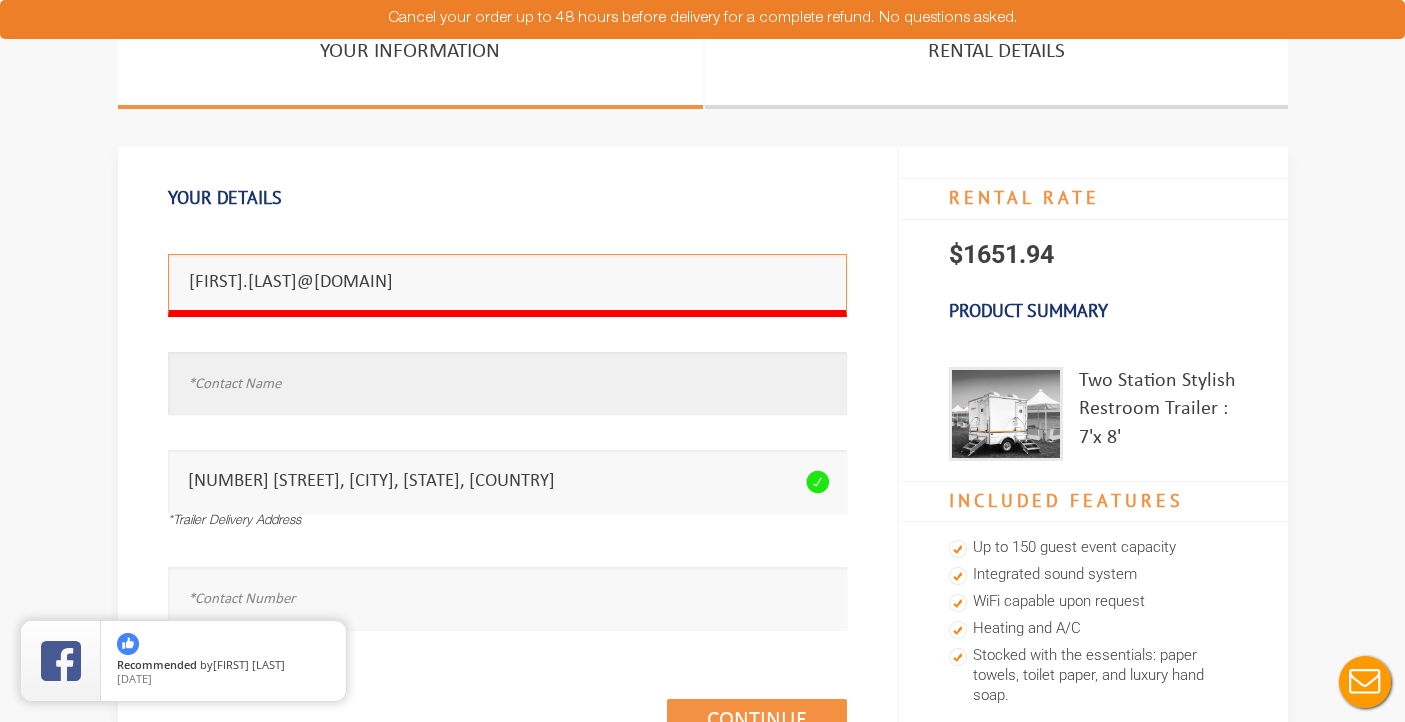 click at bounding box center [507, 383] 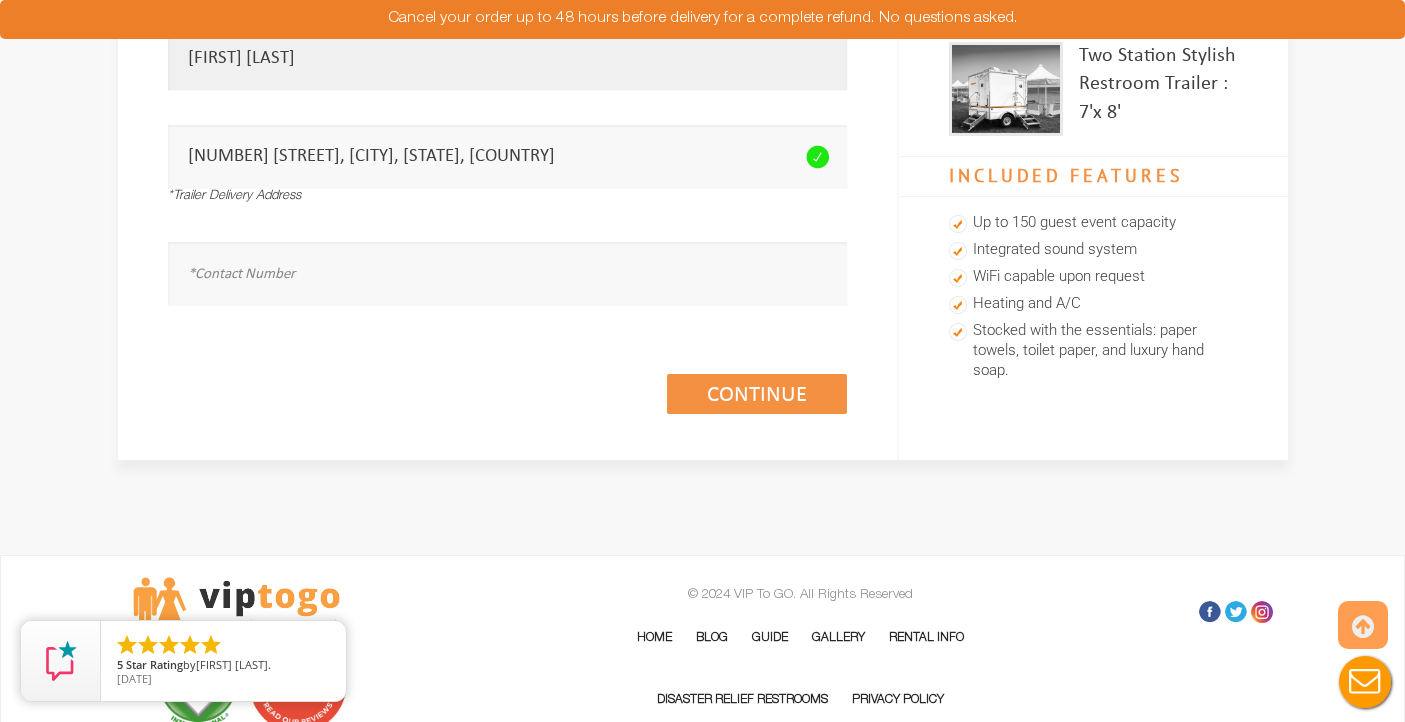 scroll, scrollTop: 386, scrollLeft: 0, axis: vertical 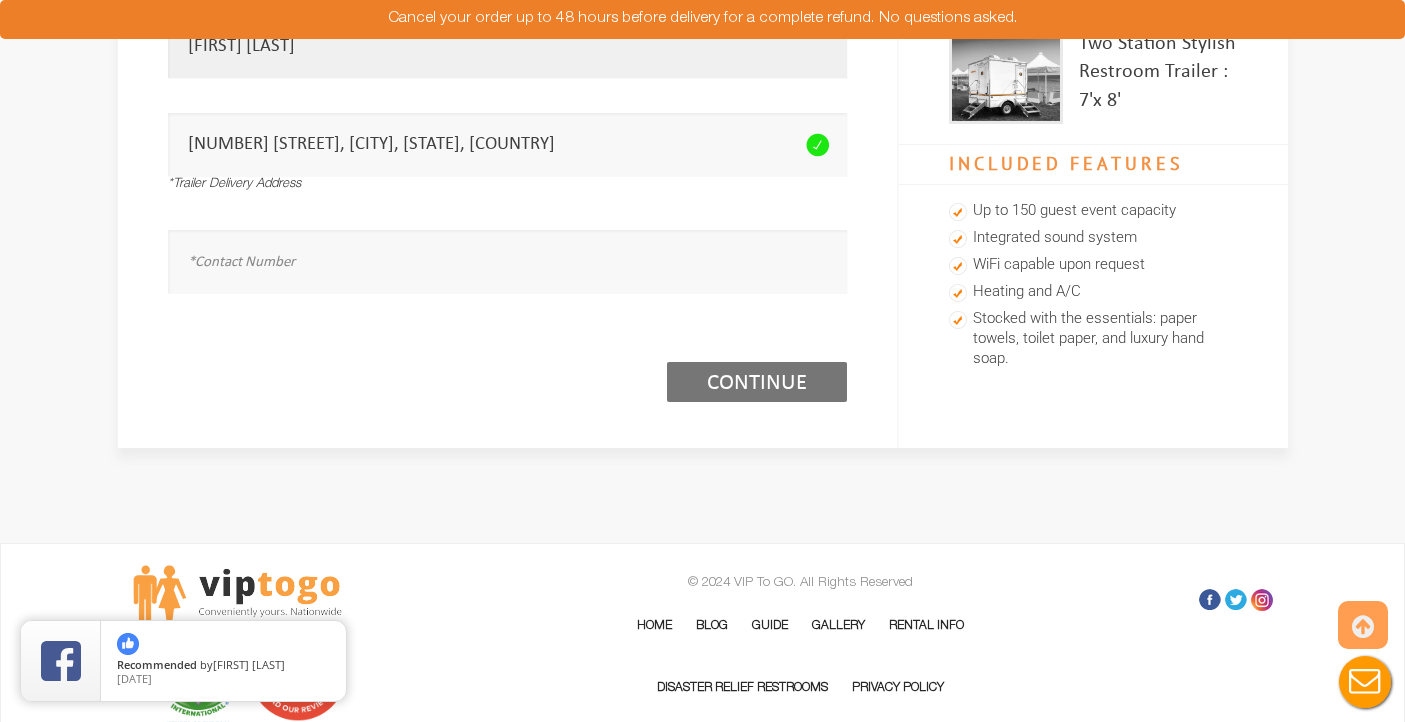 type on "Alex Bello" 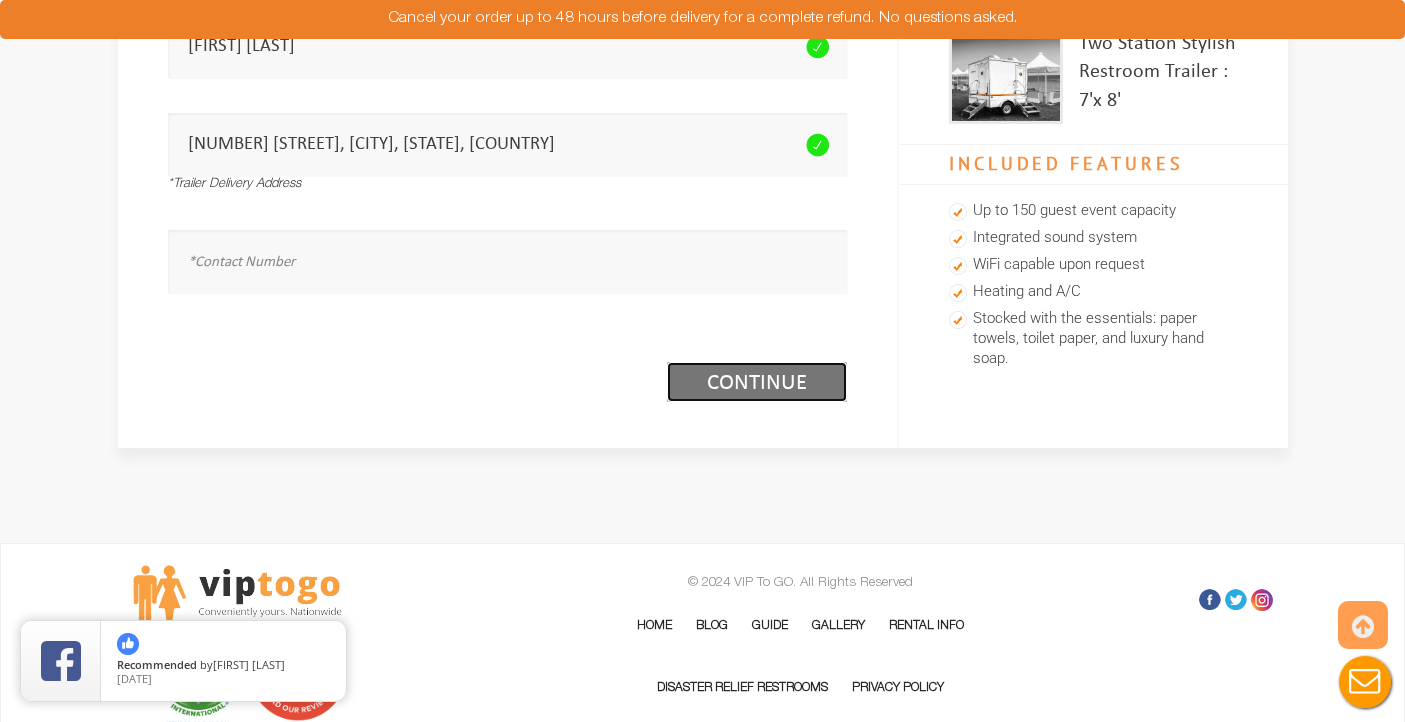 click on "Continue (1/3)" at bounding box center (757, 382) 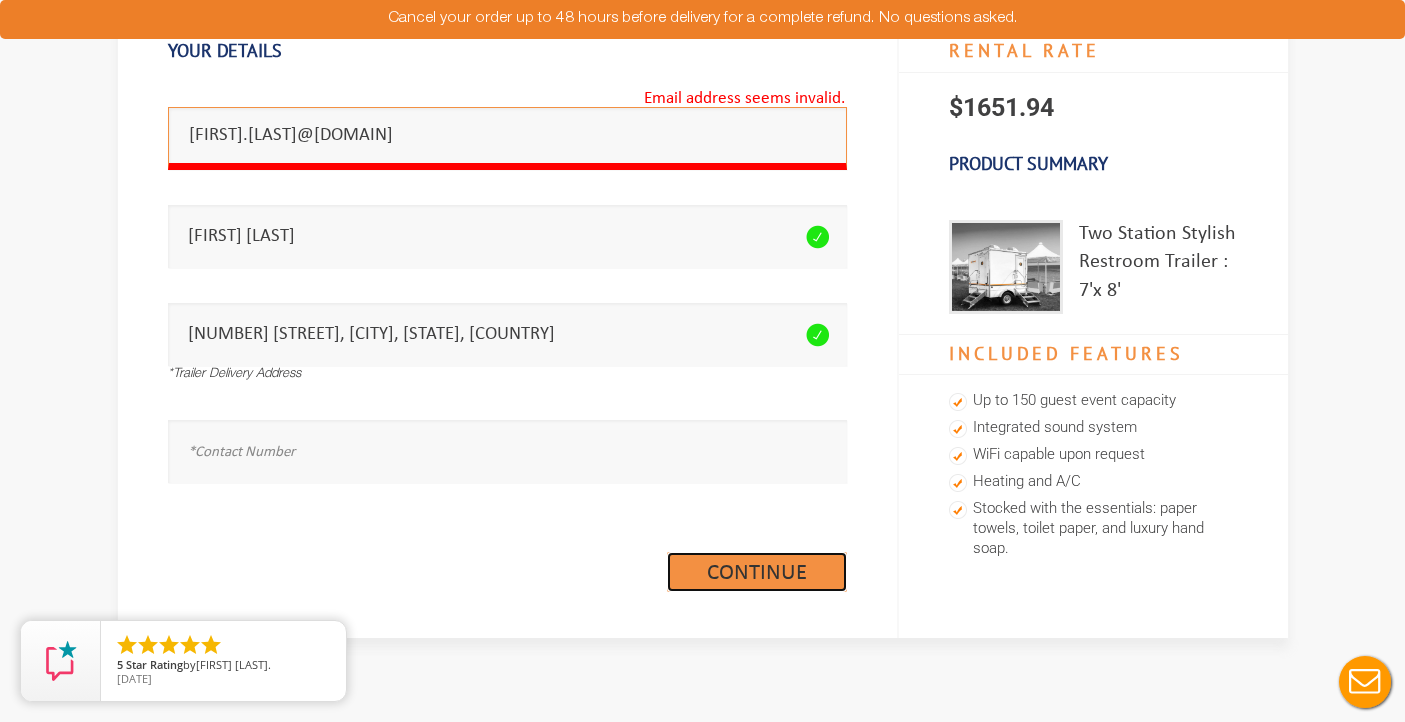 scroll, scrollTop: 0, scrollLeft: 0, axis: both 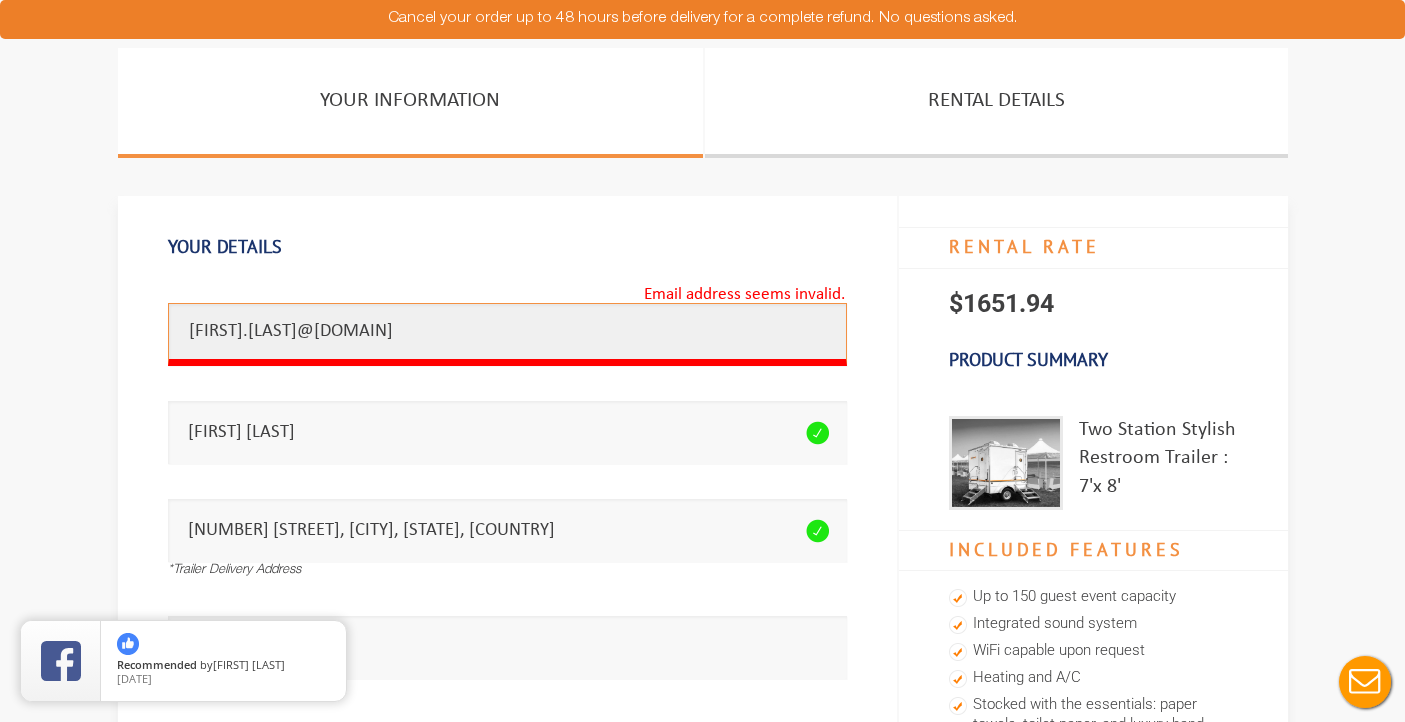 click on "alex,bello23@gmail.com" at bounding box center (507, 334) 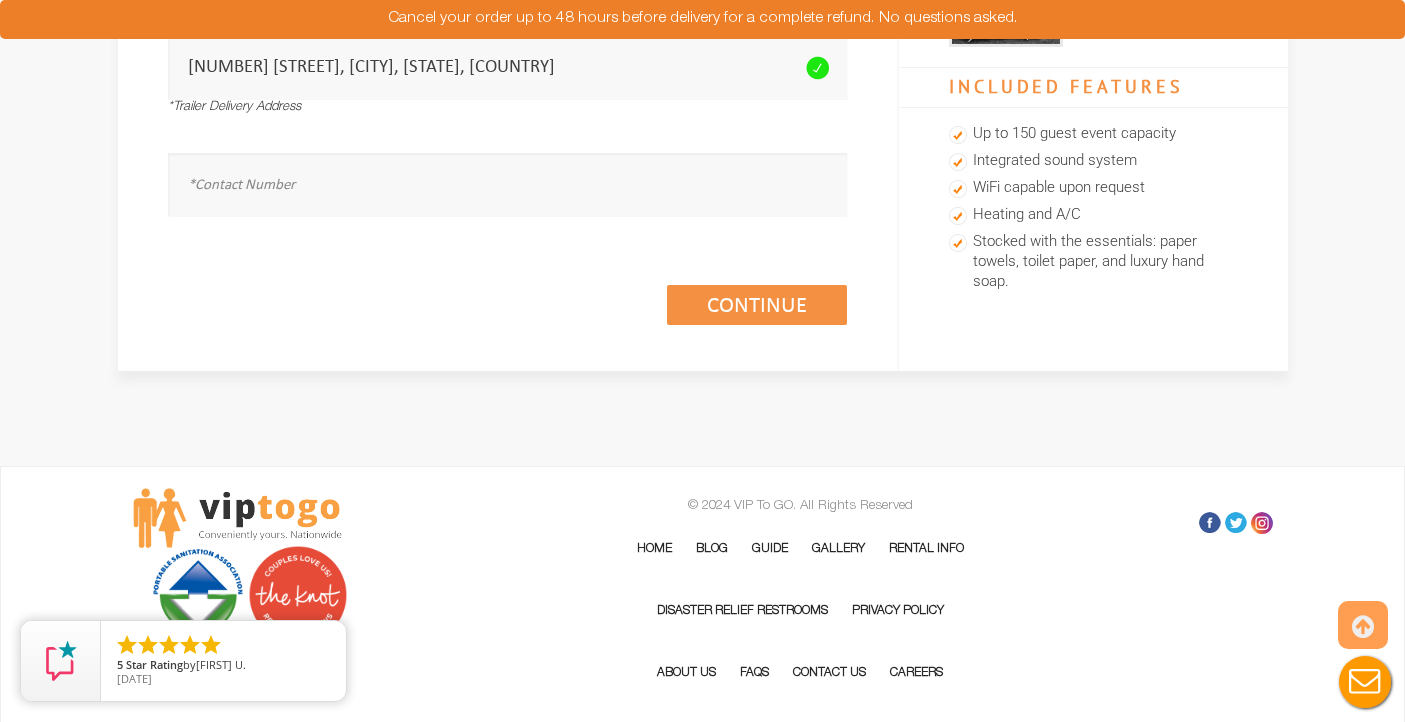 scroll, scrollTop: 525, scrollLeft: 0, axis: vertical 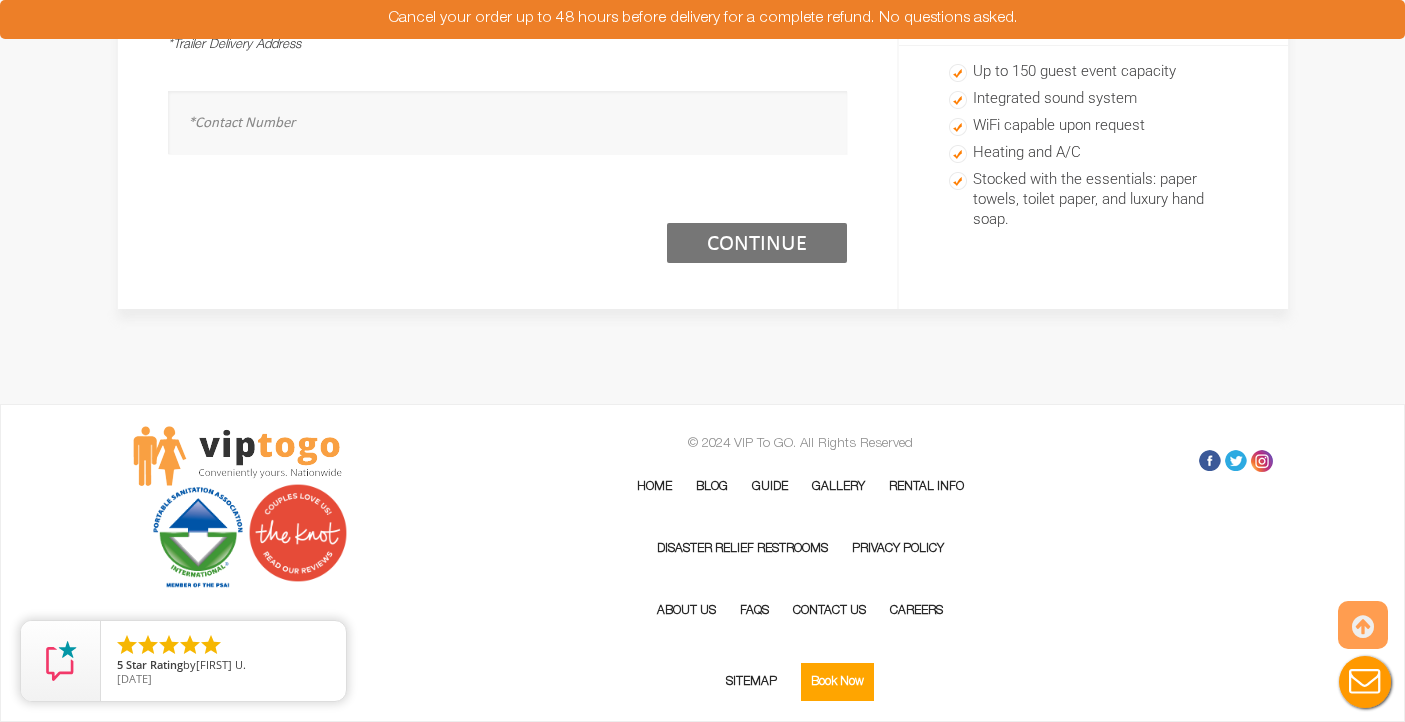 type on "alex.bello23@gmail.com" 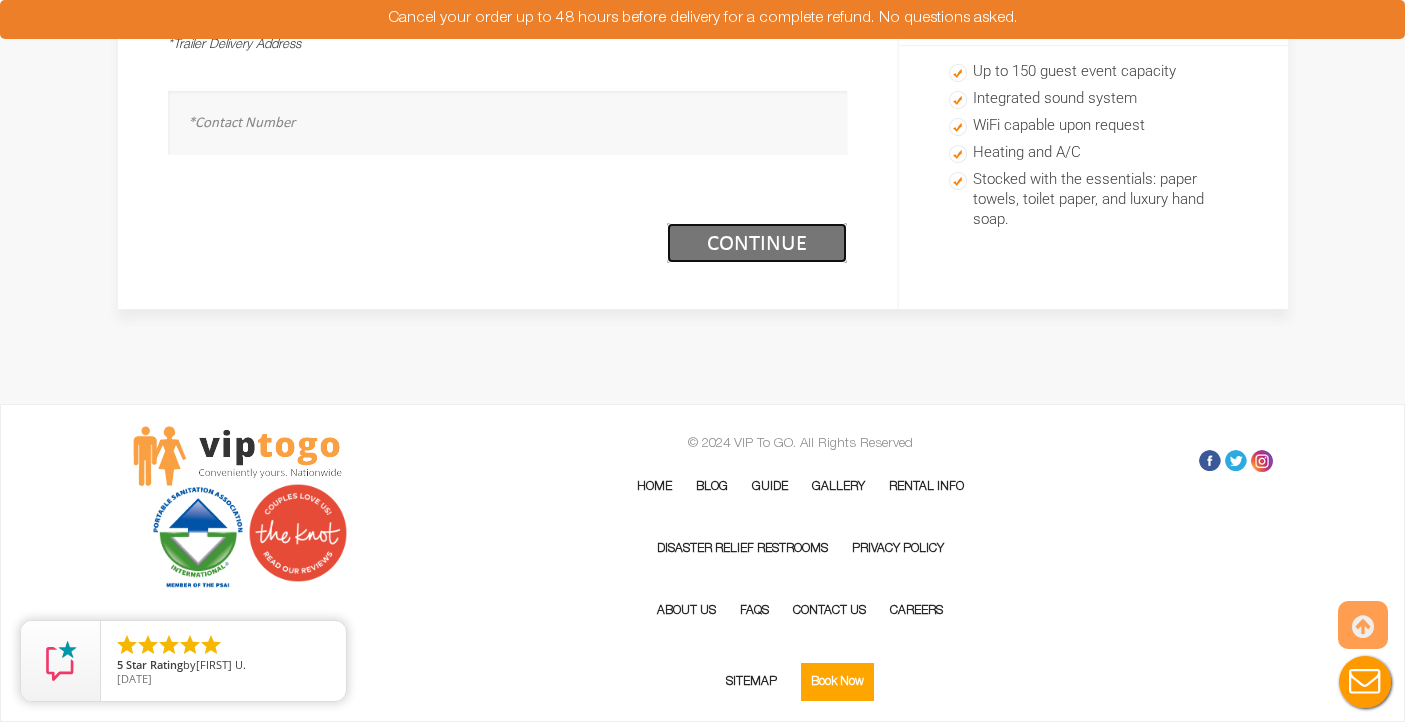 click on "Continue (1/3)" at bounding box center (757, 243) 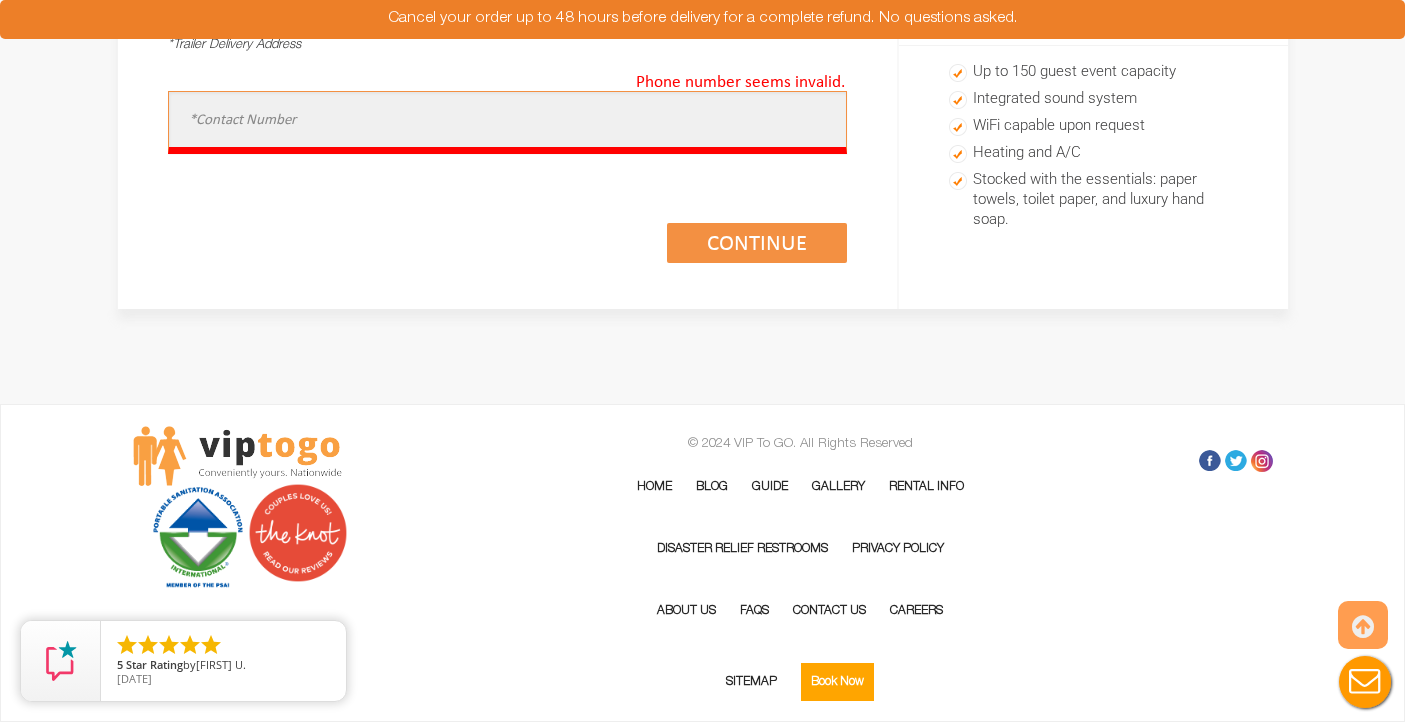 click at bounding box center (507, 122) 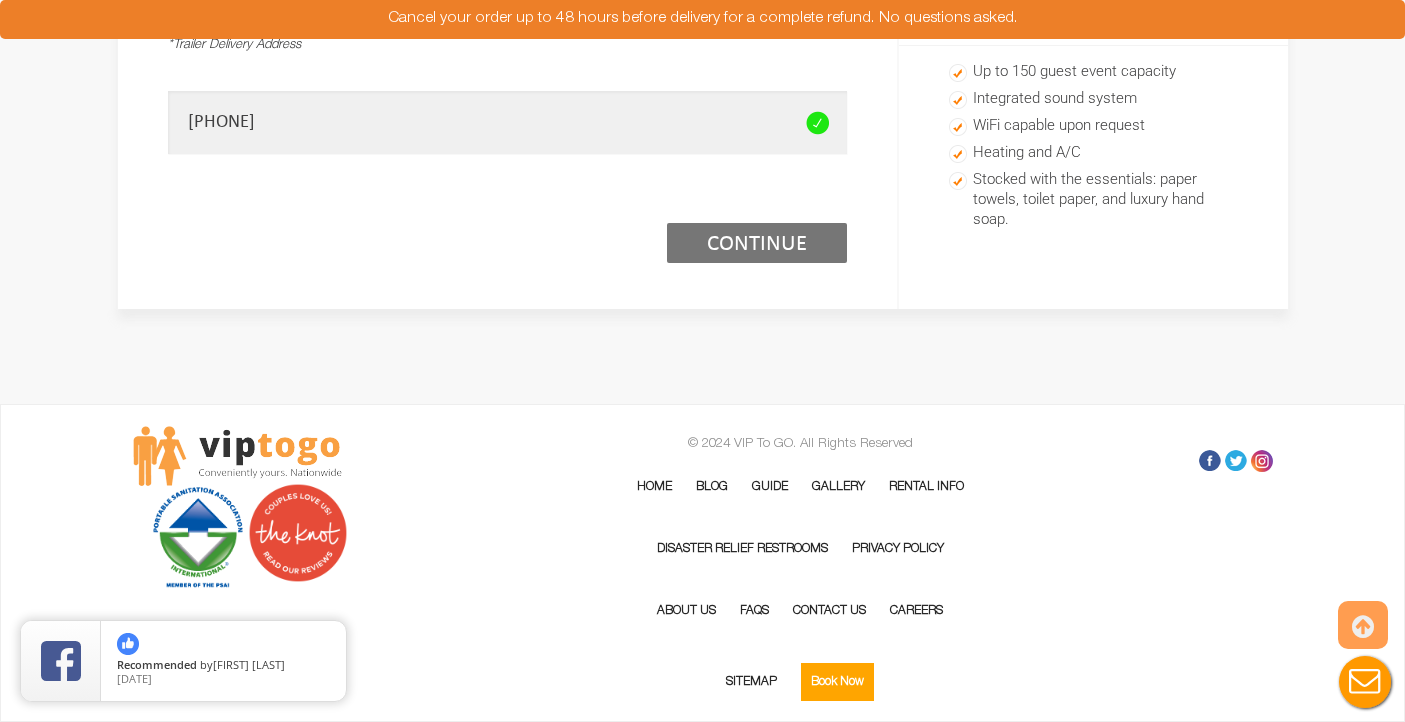 type on "9084426226" 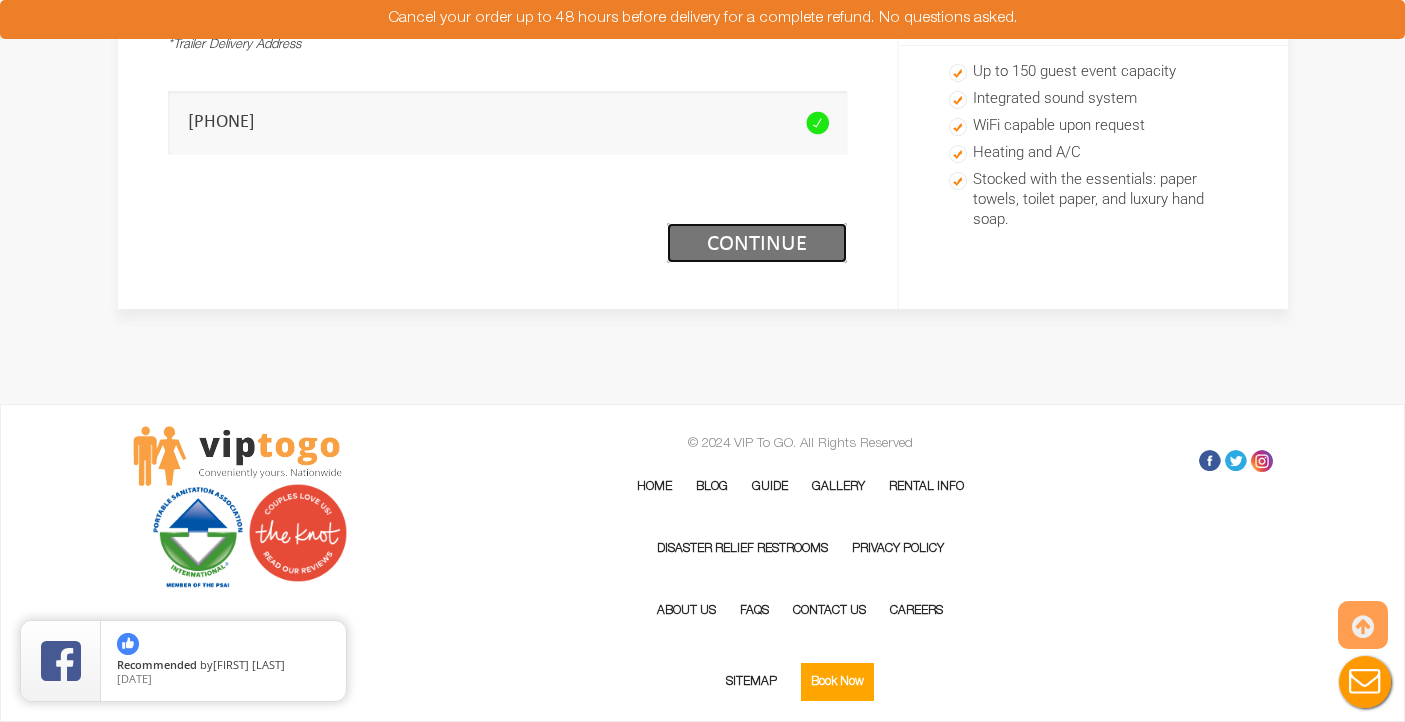 click on "Continue (1/3)" at bounding box center [757, 243] 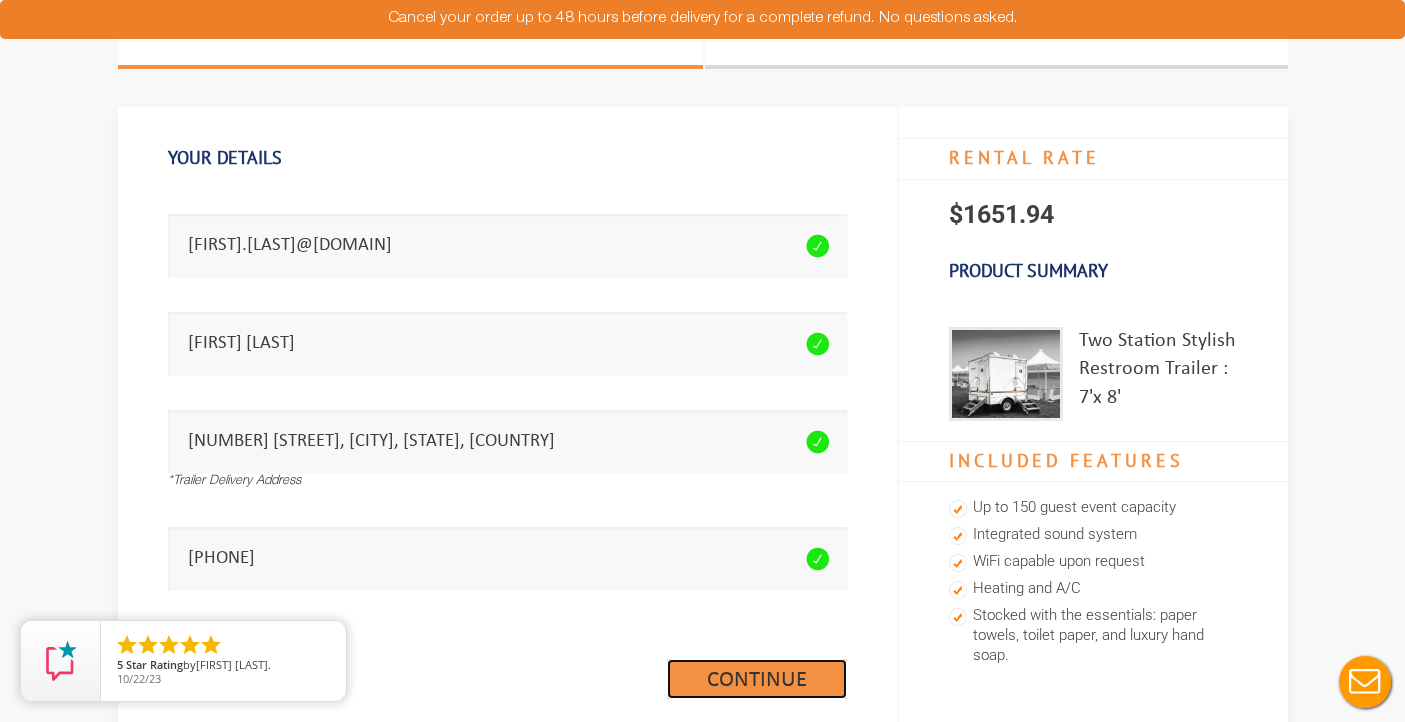 scroll, scrollTop: 0, scrollLeft: 0, axis: both 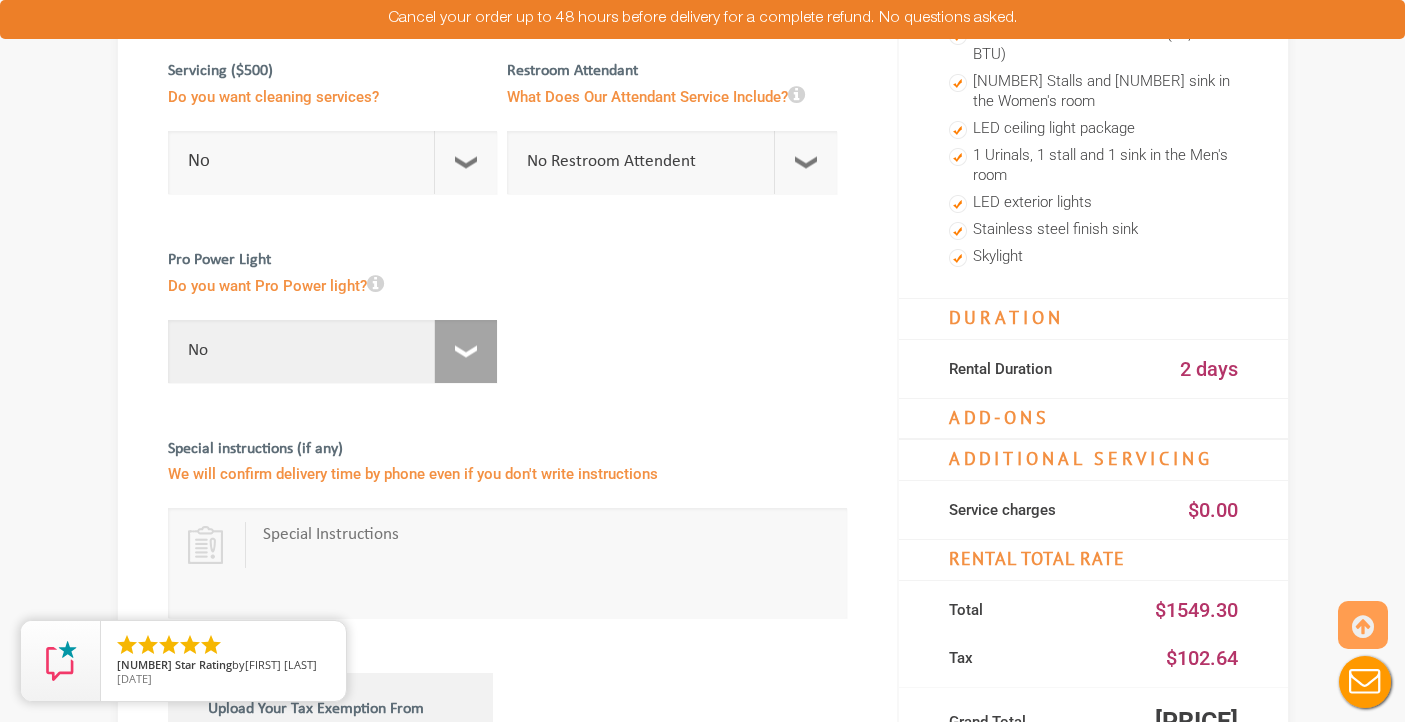 click on "No
For 1 Week ($195)
For 1 Month ($395)" at bounding box center (333, 351) 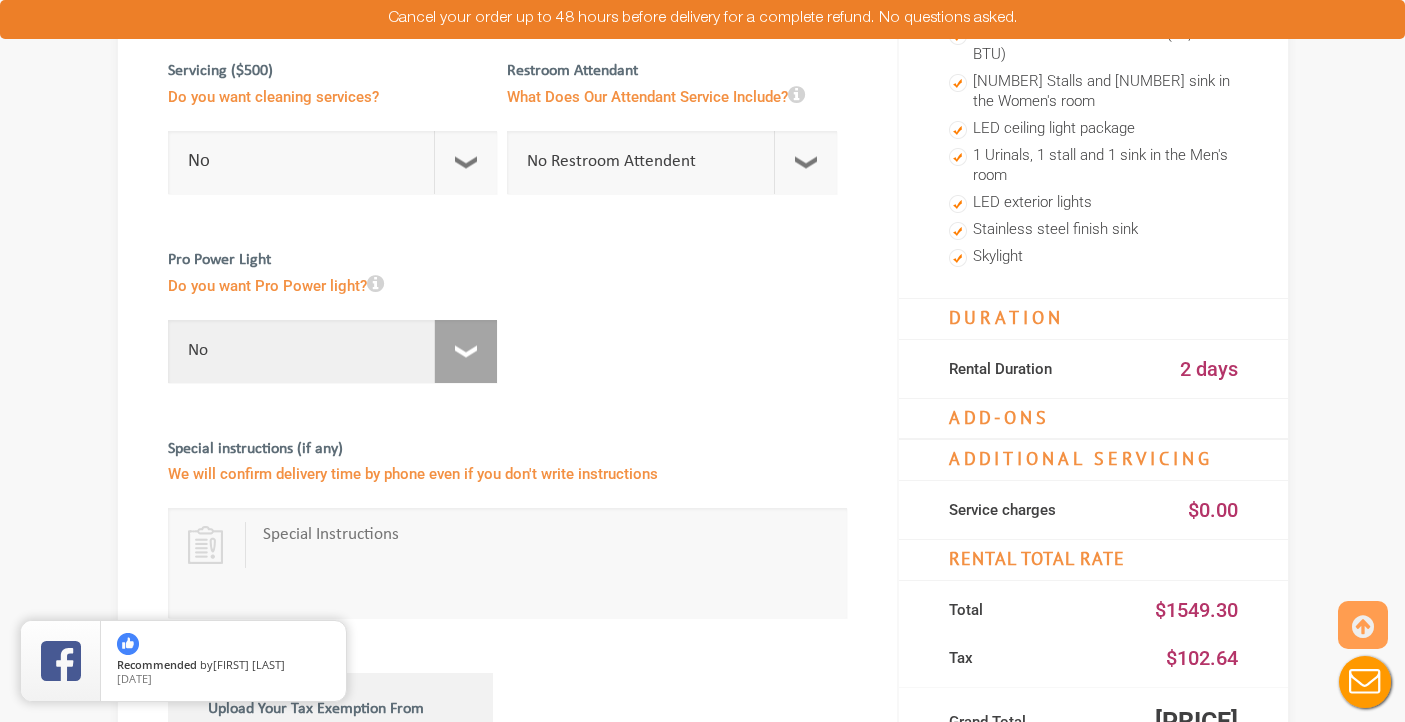 select on "for_one_week" 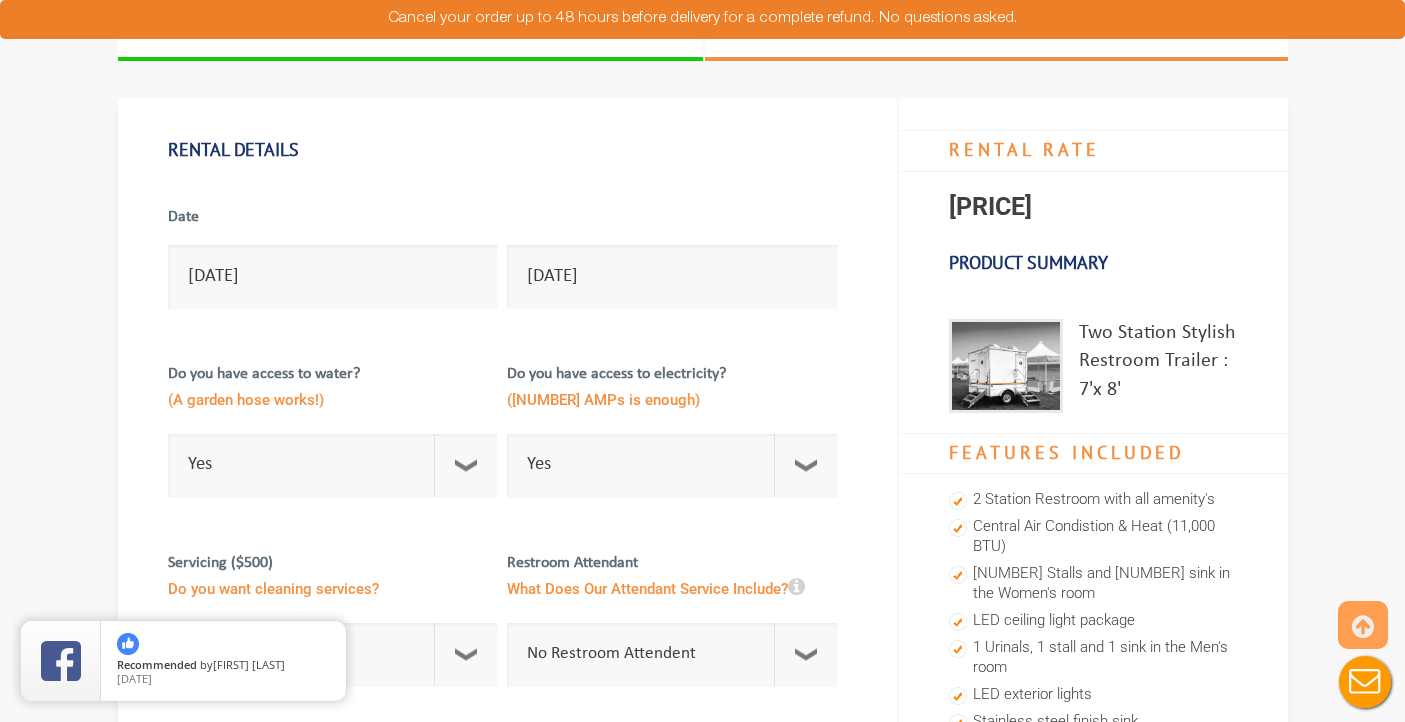 scroll, scrollTop: 0, scrollLeft: 0, axis: both 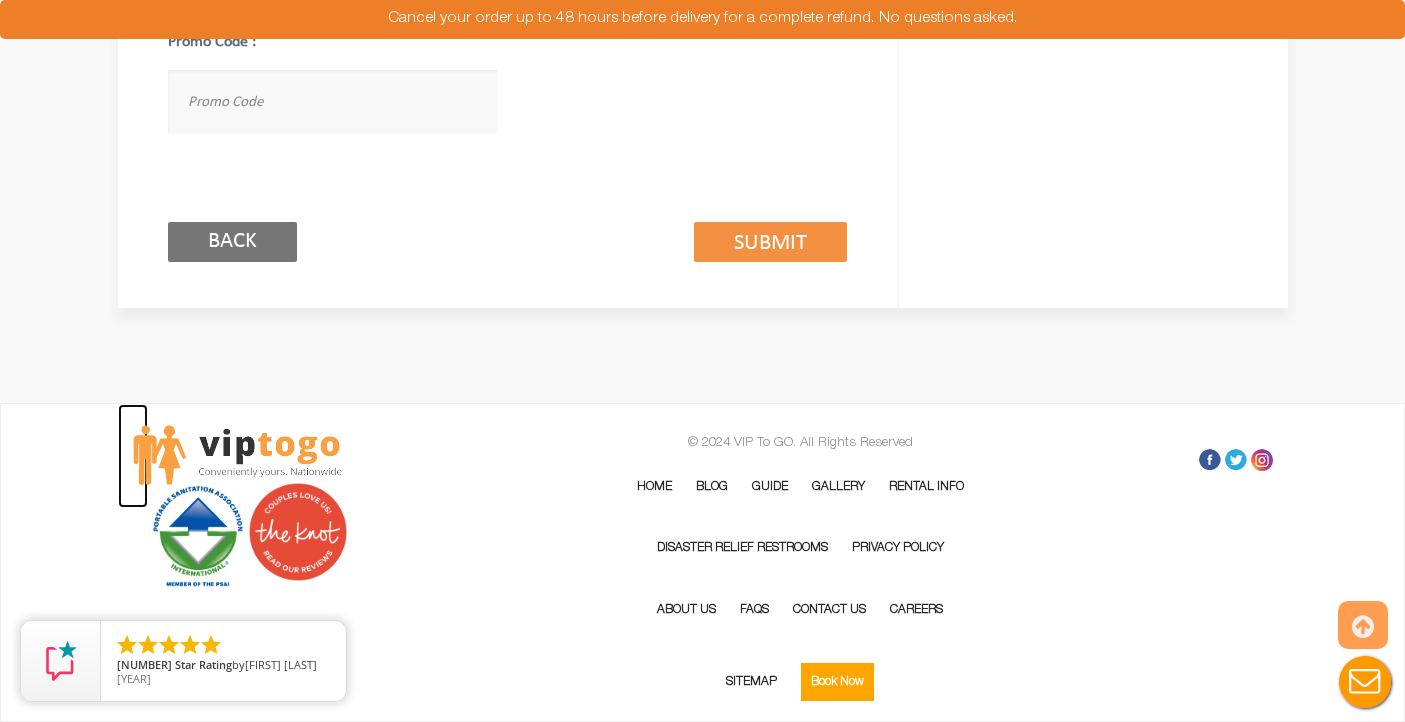 click at bounding box center [237, 455] 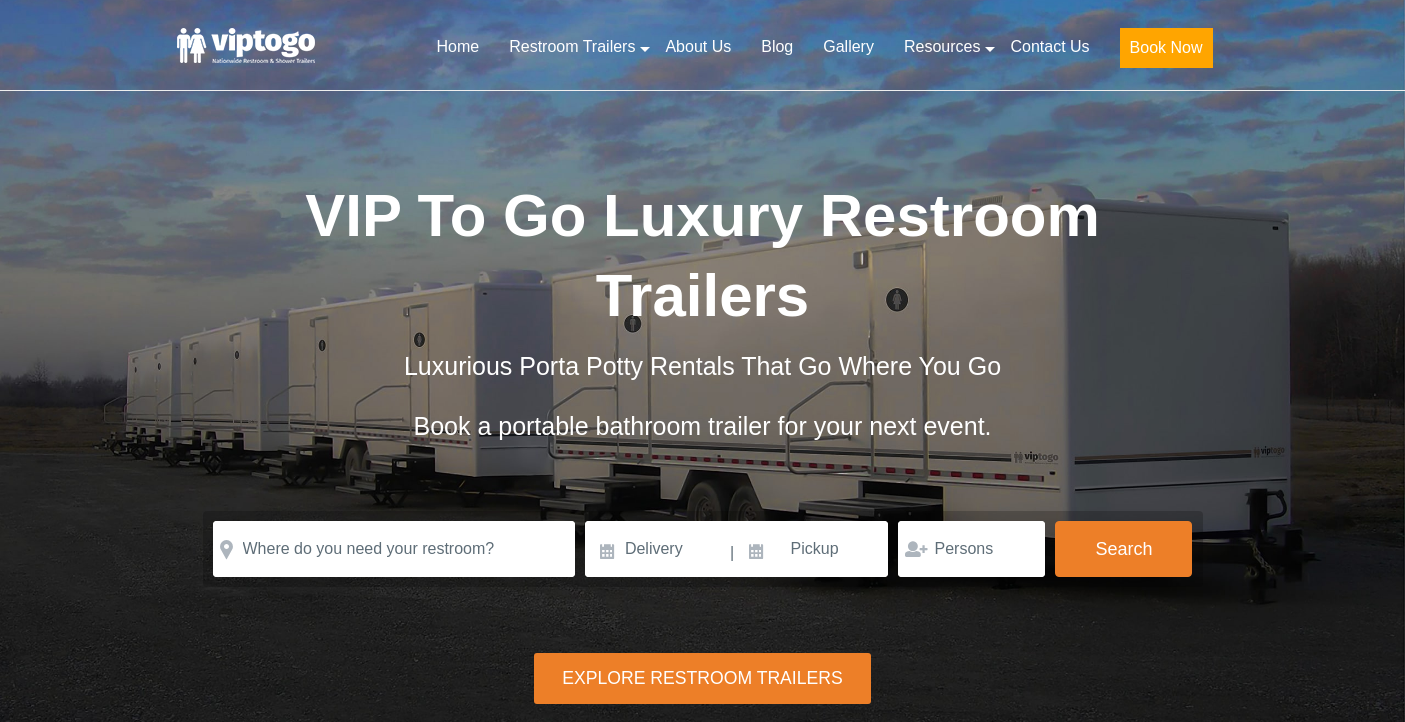 scroll, scrollTop: 0, scrollLeft: 0, axis: both 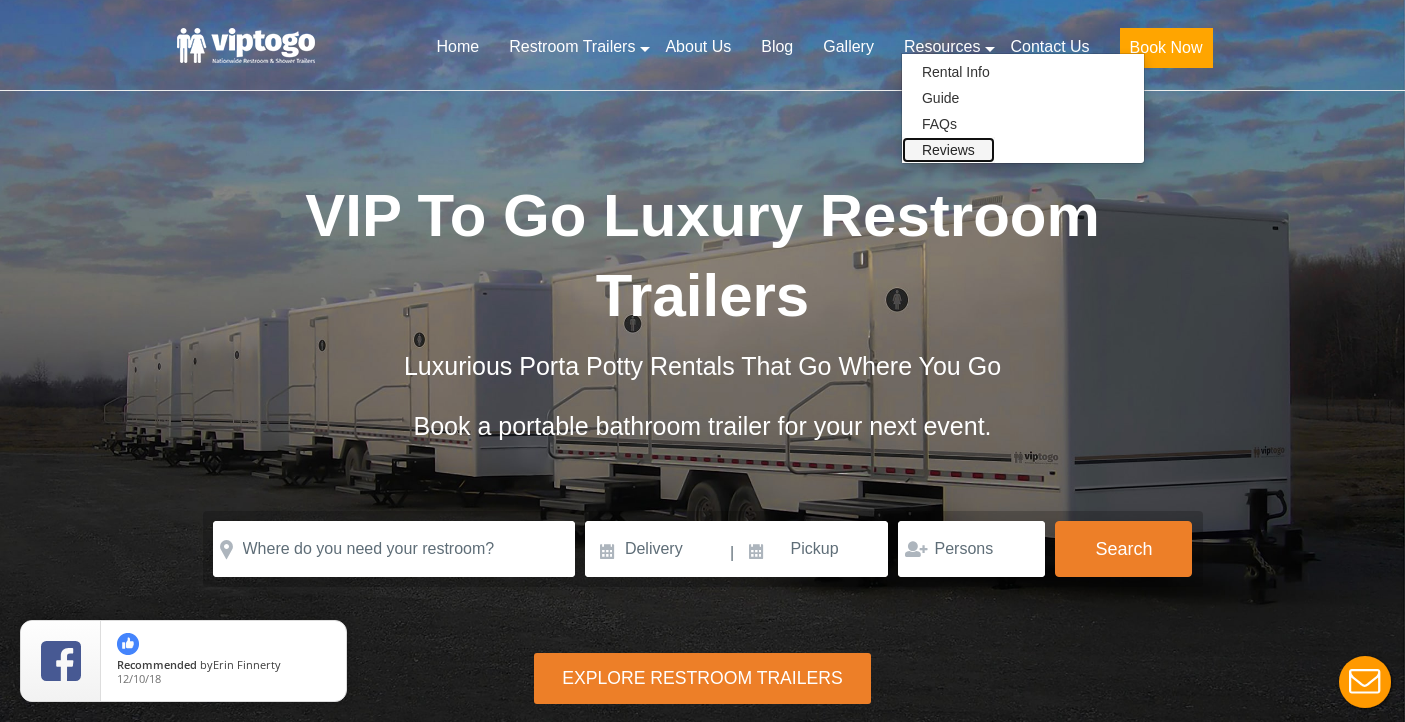click on "Reviews" at bounding box center [948, 150] 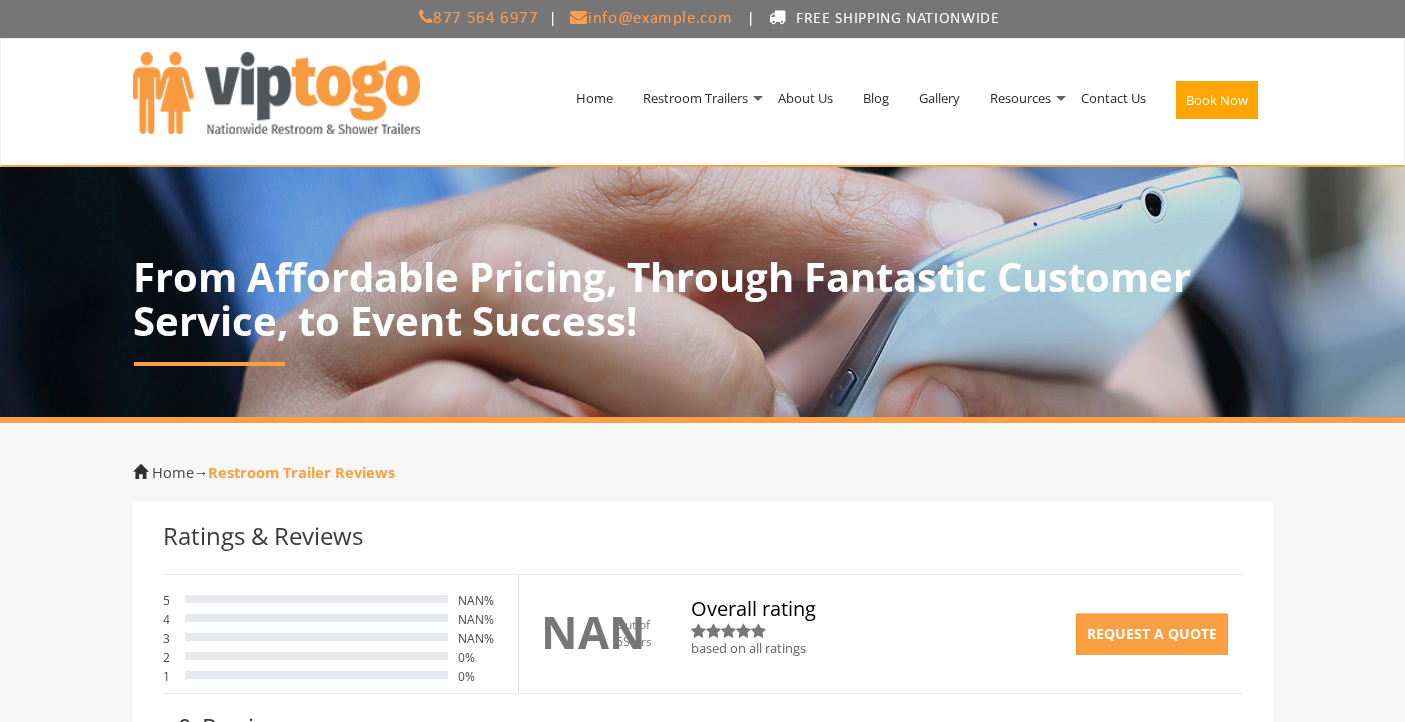 scroll, scrollTop: 0, scrollLeft: 0, axis: both 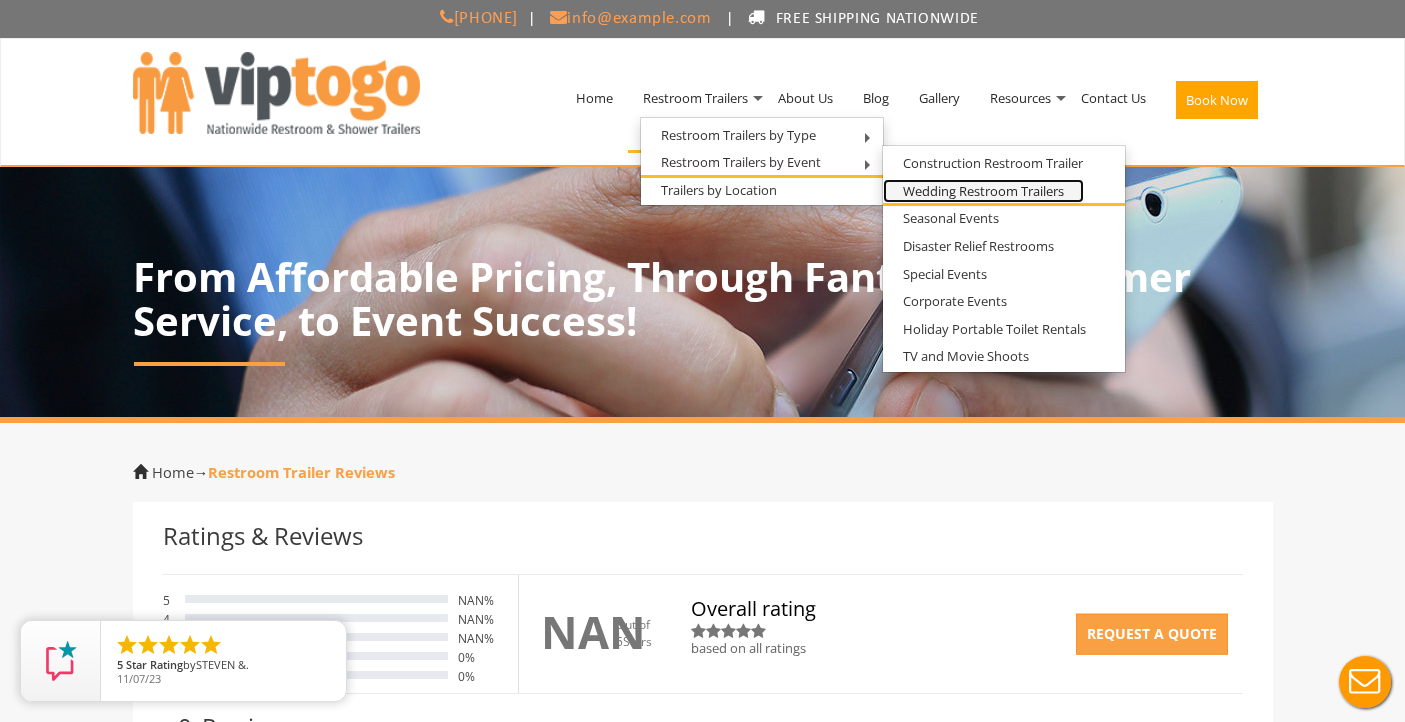 click on "Wedding Restroom Trailers" at bounding box center [983, 191] 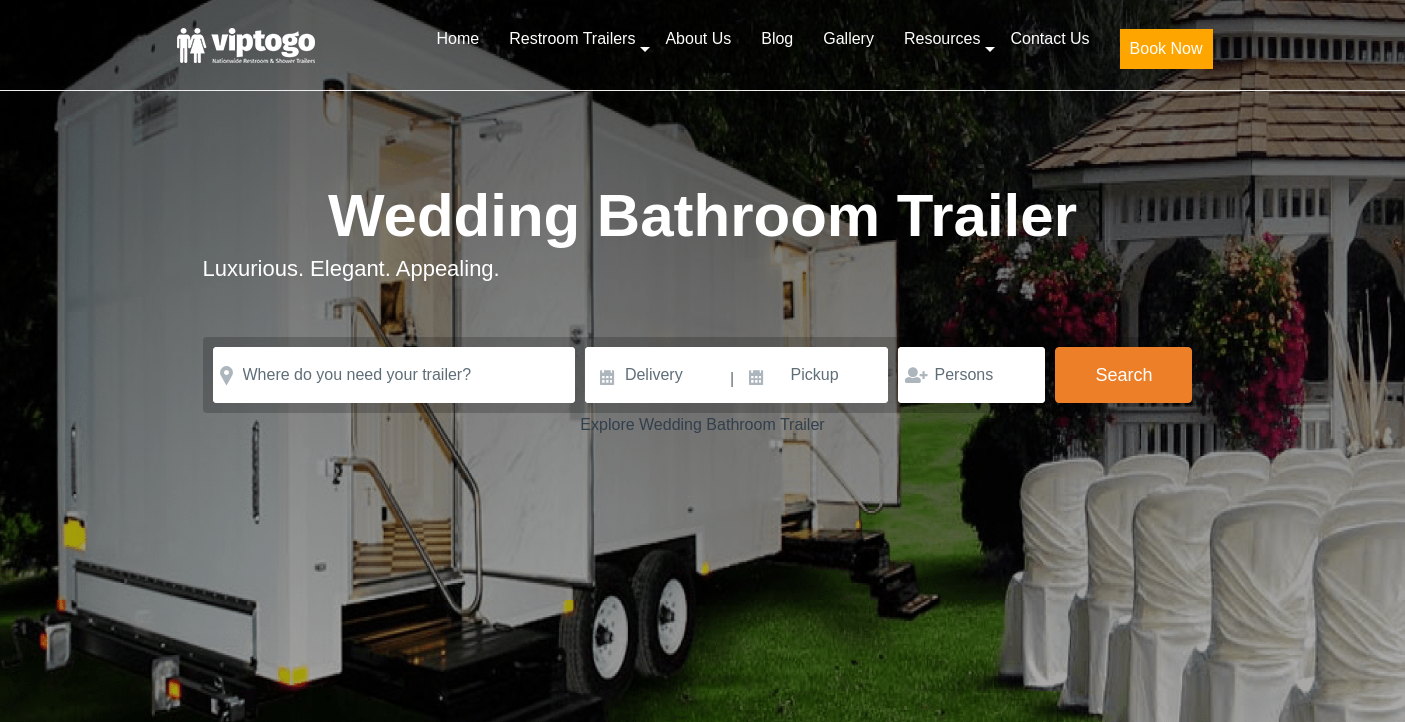 scroll, scrollTop: 0, scrollLeft: 0, axis: both 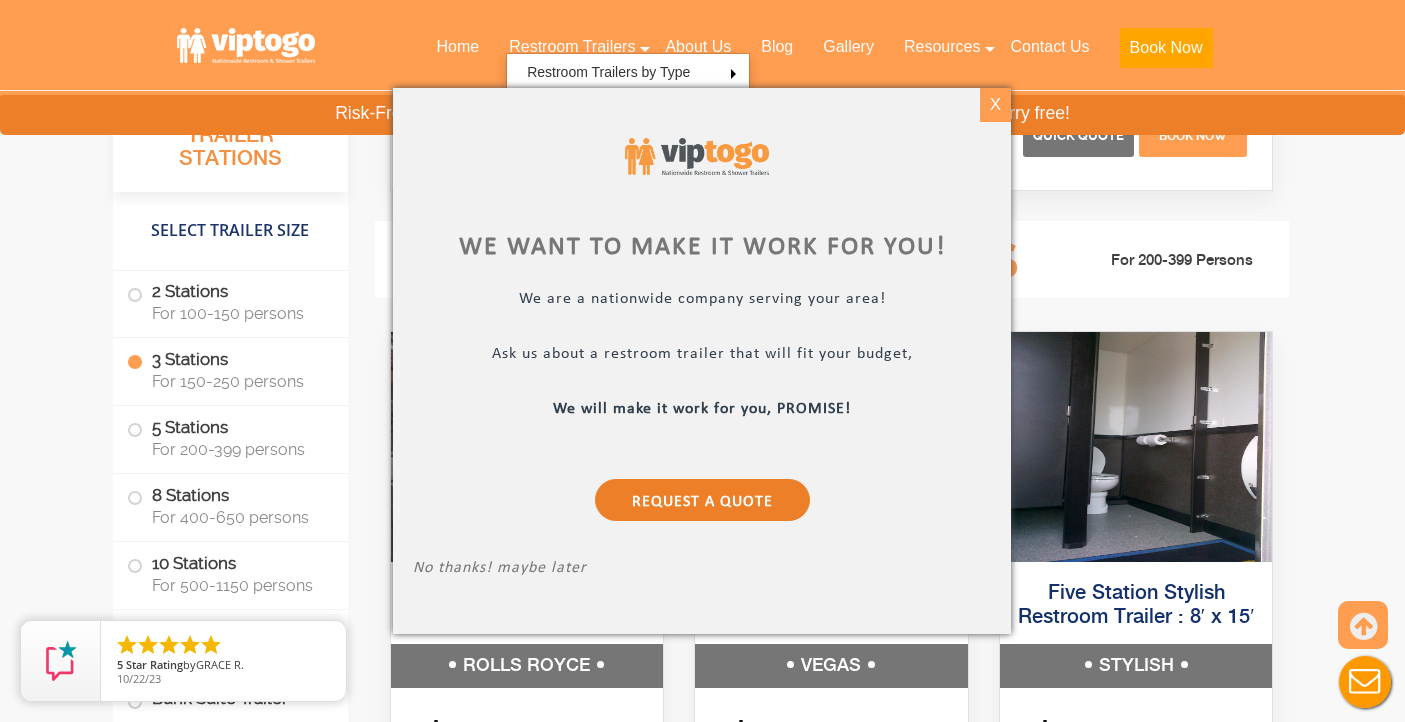 click on "X" at bounding box center (995, 105) 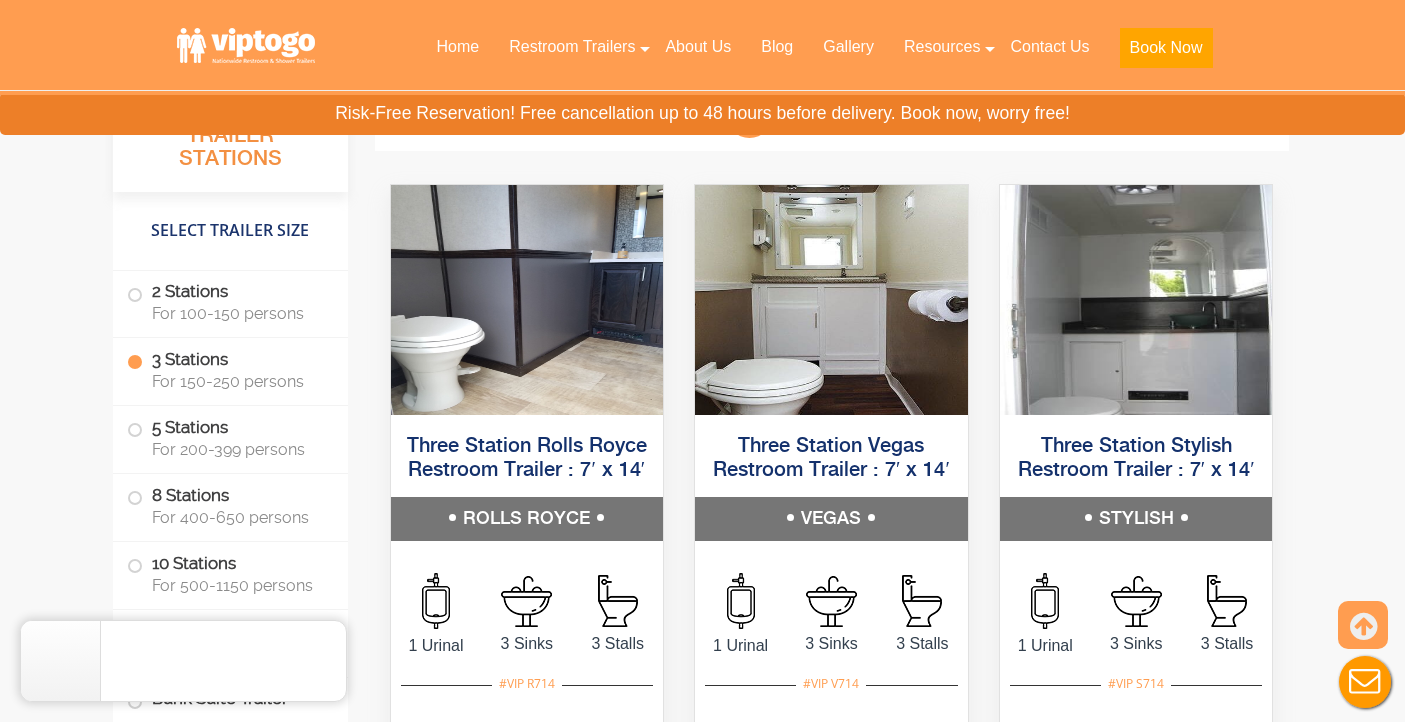 scroll, scrollTop: 3181, scrollLeft: 0, axis: vertical 